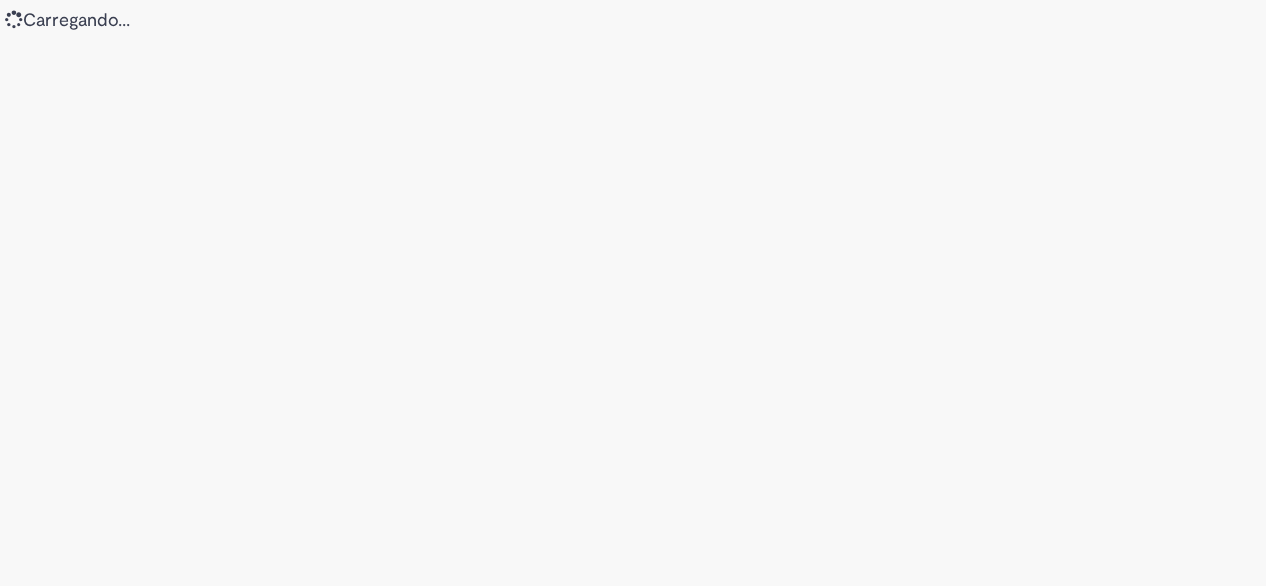 scroll, scrollTop: 0, scrollLeft: 0, axis: both 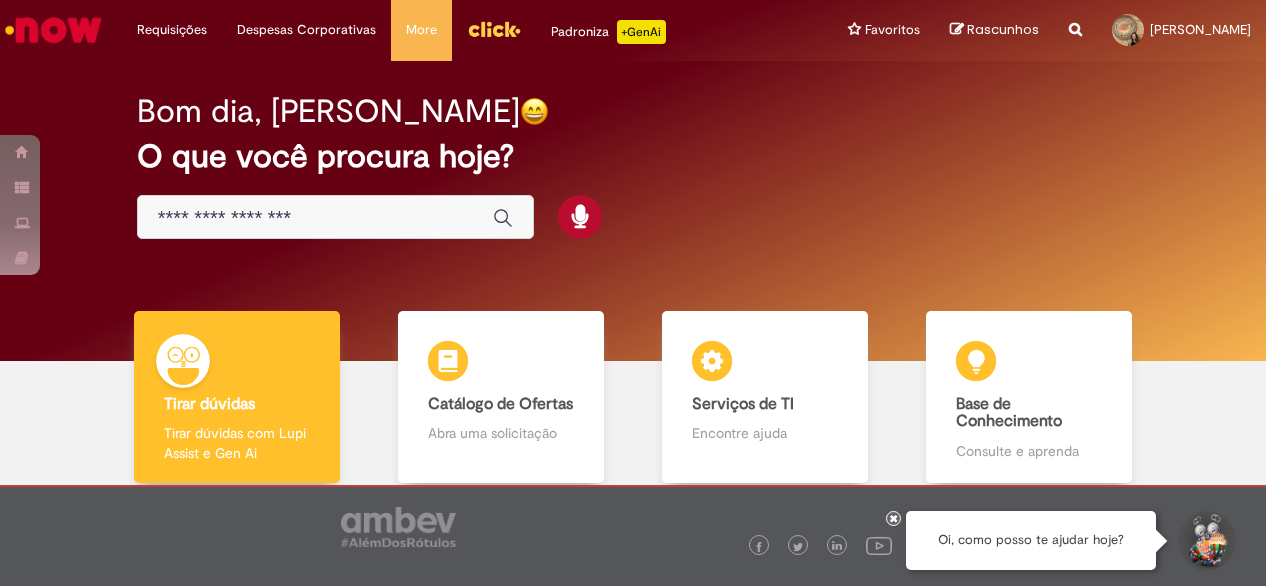 click at bounding box center (335, 217) 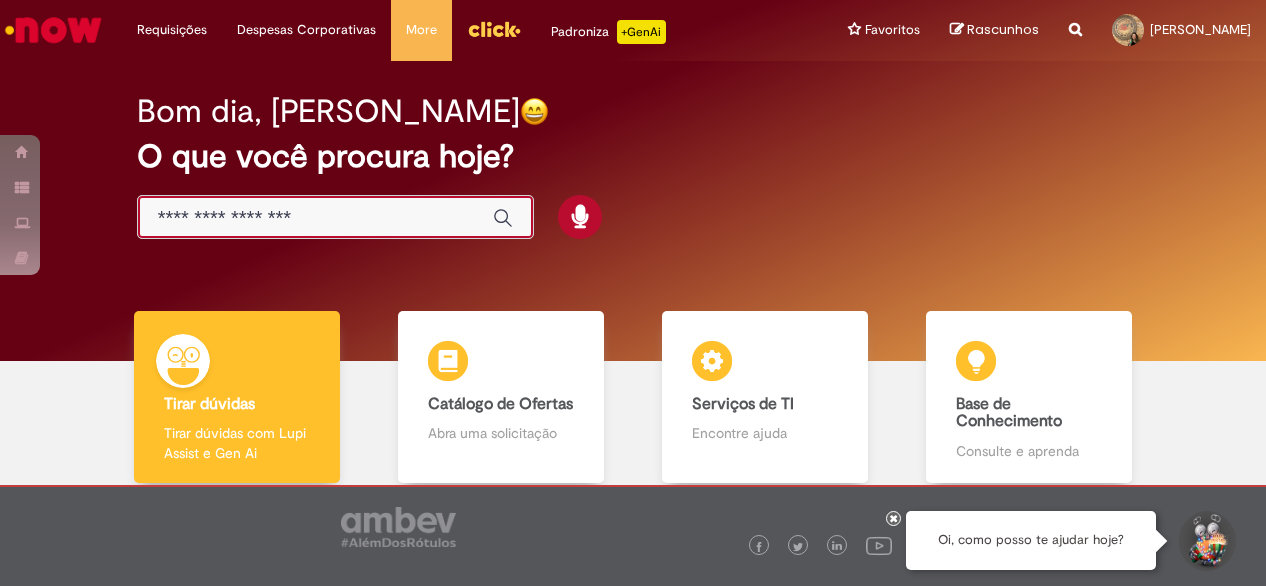 click at bounding box center (315, 218) 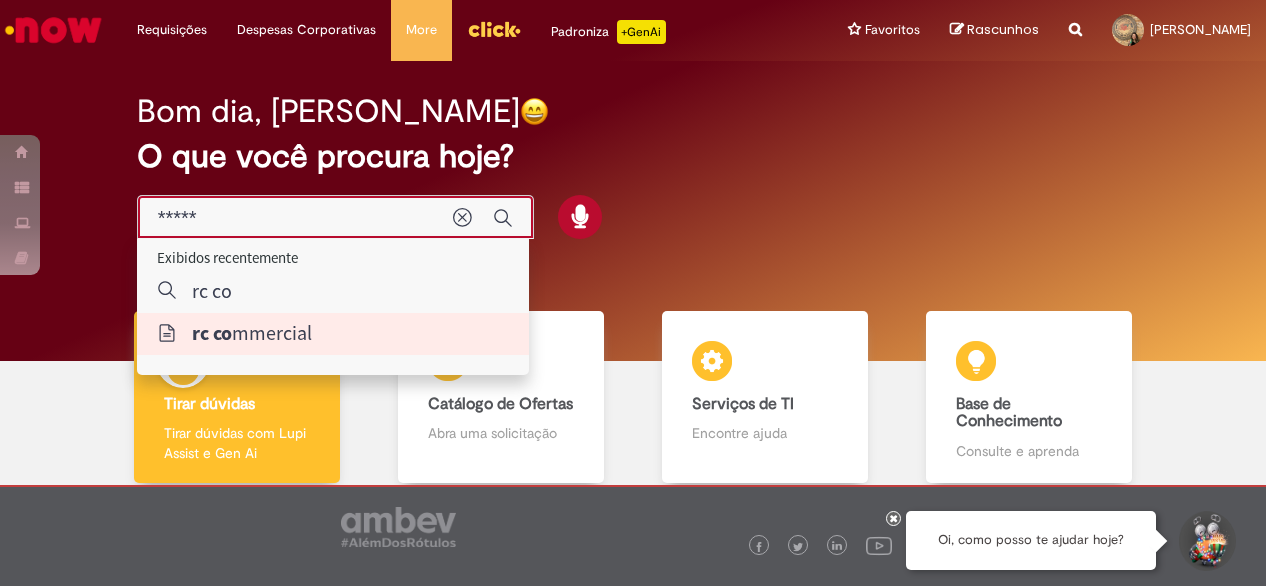 type on "**********" 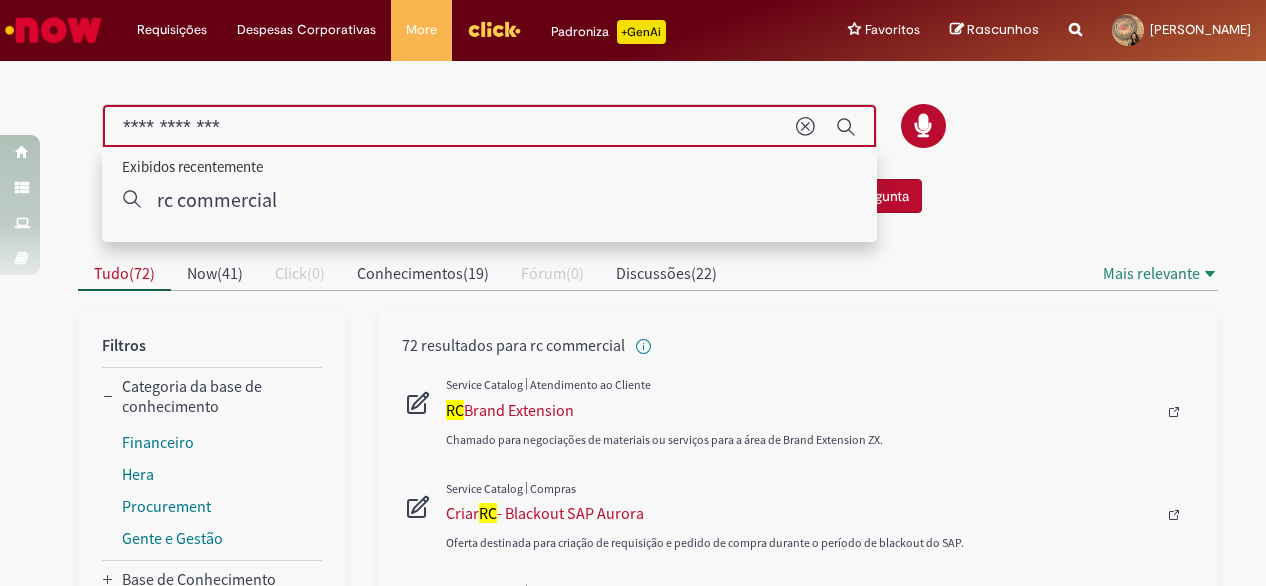 drag, startPoint x: 283, startPoint y: 135, endPoint x: 82, endPoint y: 124, distance: 201.30077 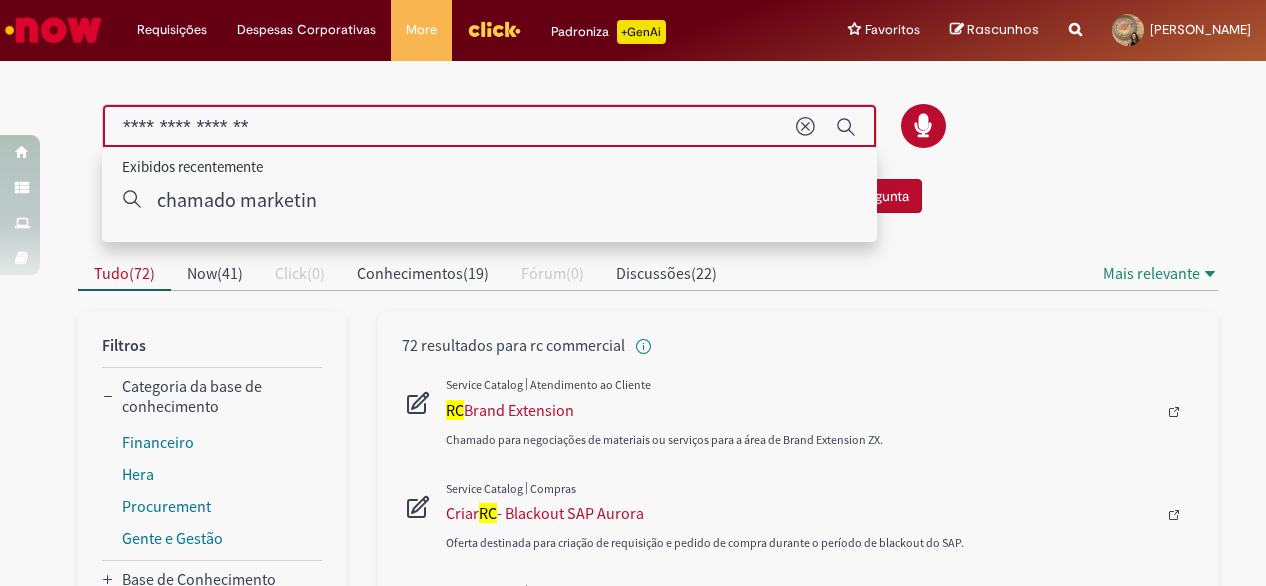 type on "**********" 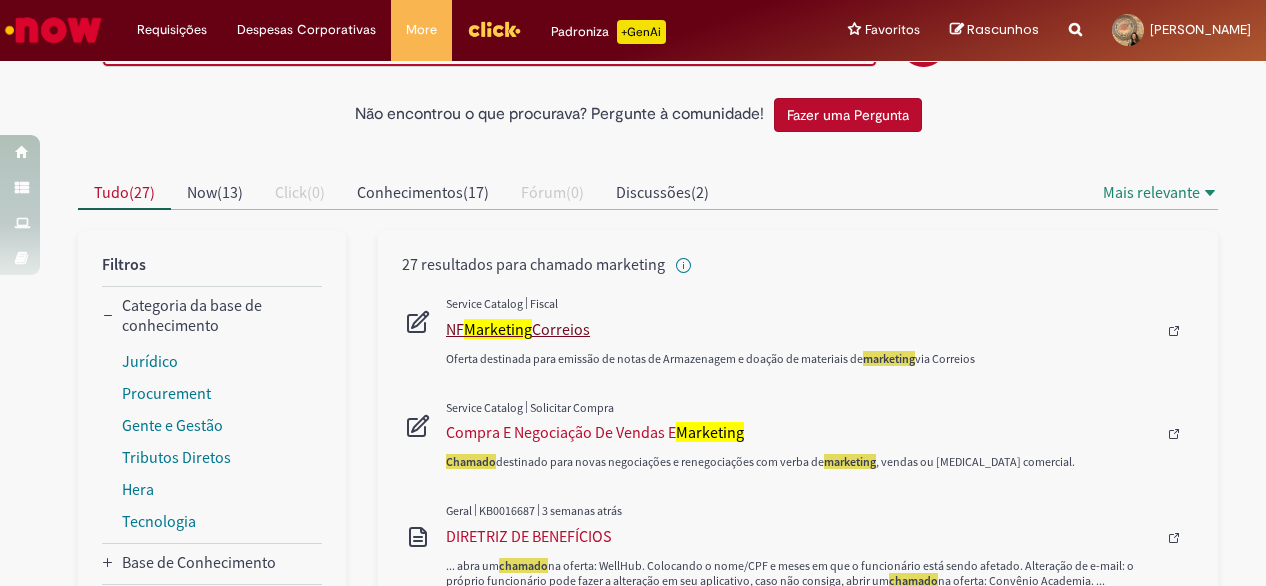 scroll, scrollTop: 83, scrollLeft: 0, axis: vertical 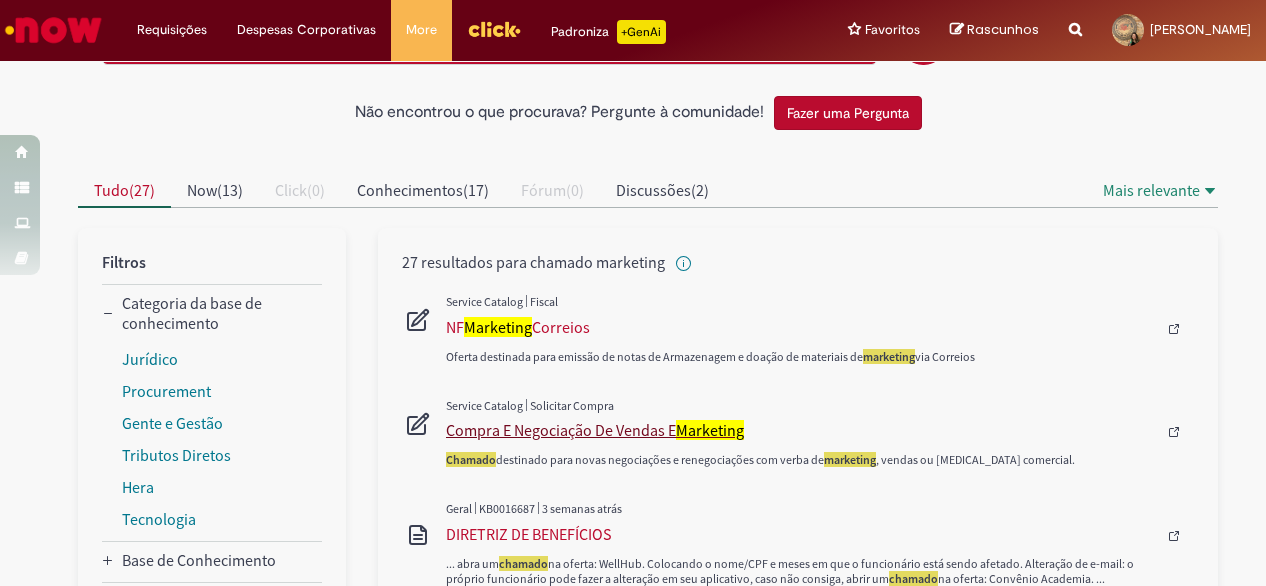 click on "Compra E Negociação De Vendas E  Marketing" at bounding box center [801, 430] 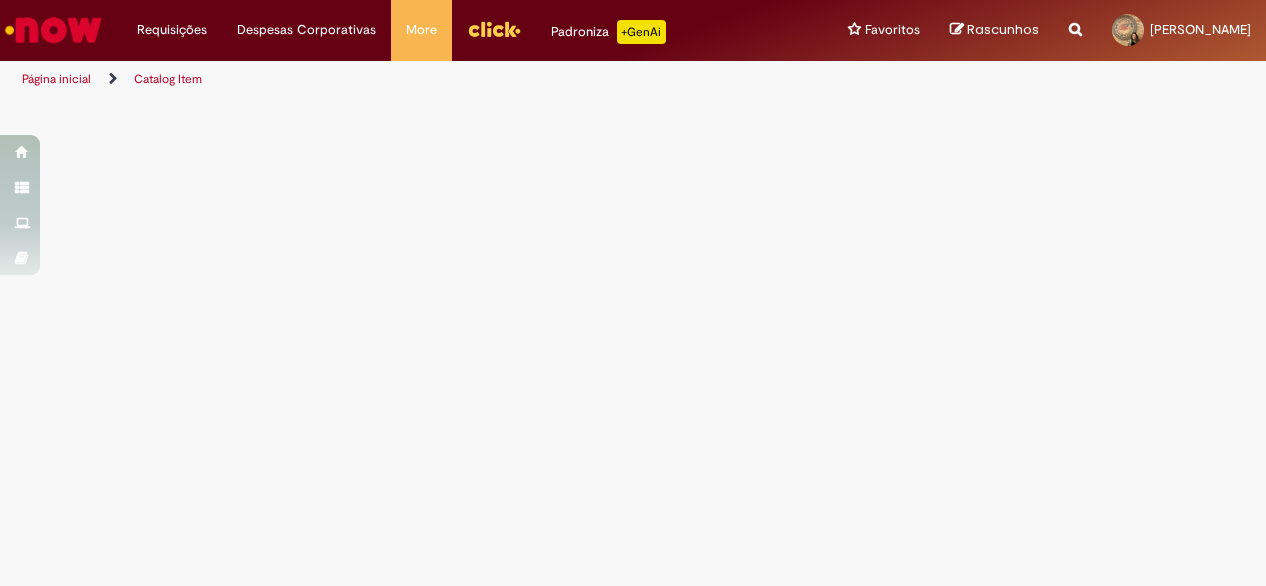 scroll, scrollTop: 0, scrollLeft: 0, axis: both 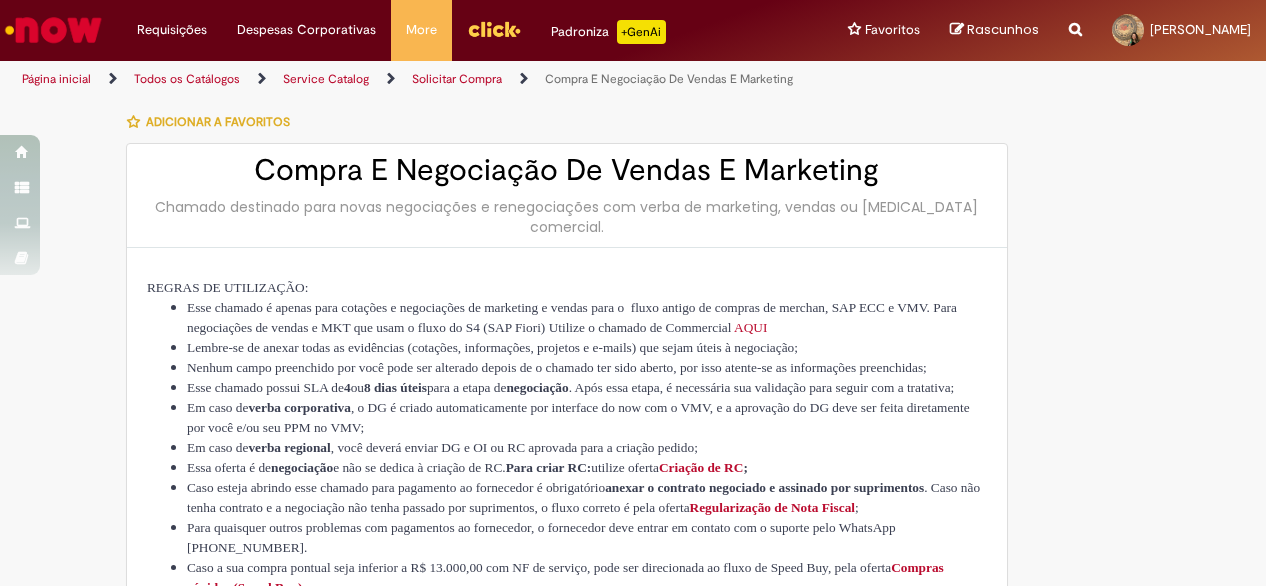 type on "********" 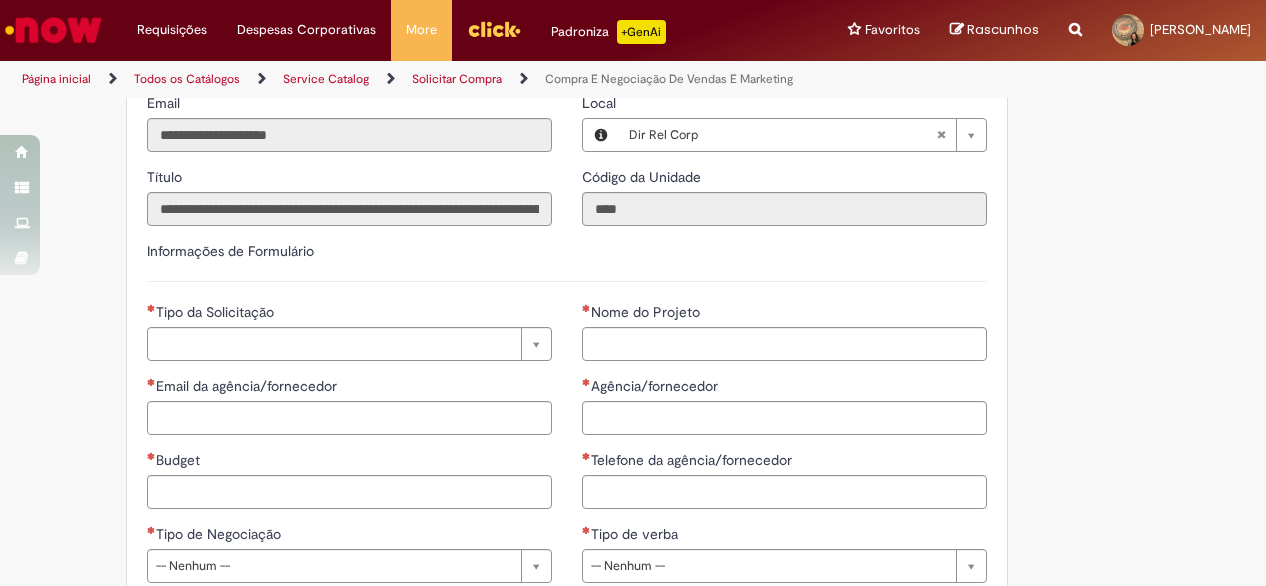 scroll, scrollTop: 764, scrollLeft: 0, axis: vertical 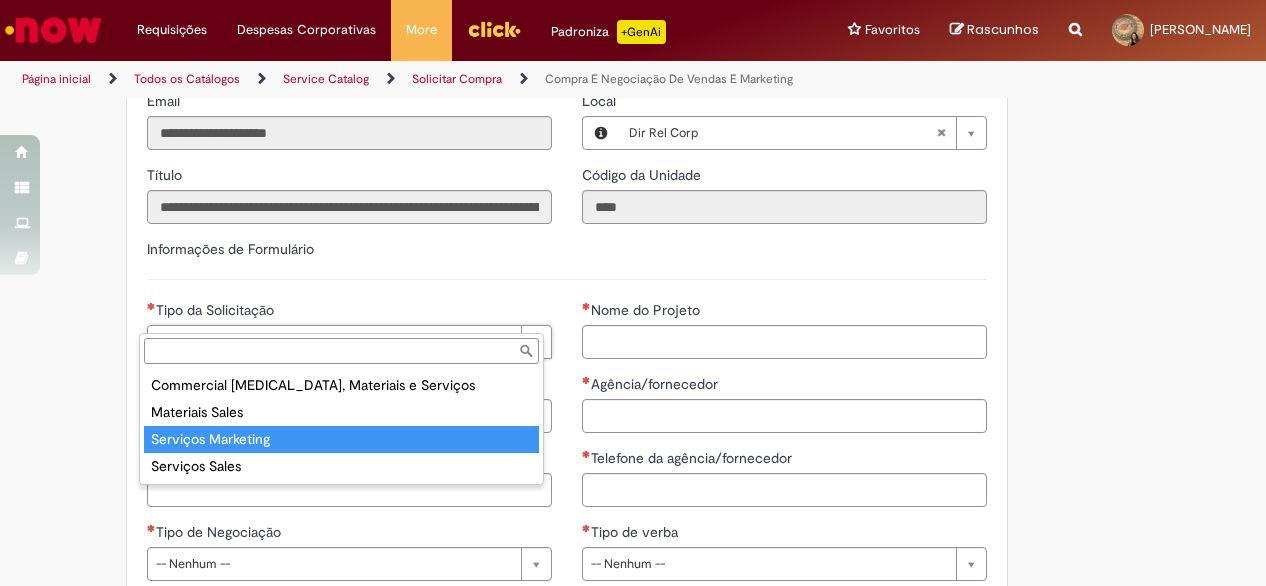 type on "**********" 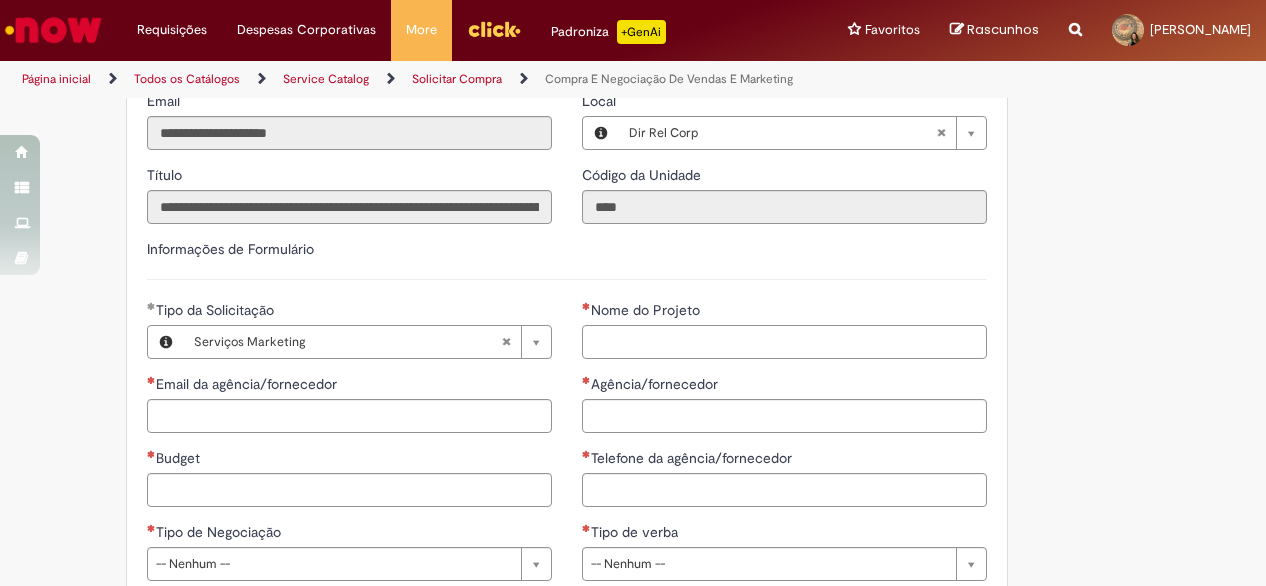 click on "Nome do Projeto" at bounding box center (784, 342) 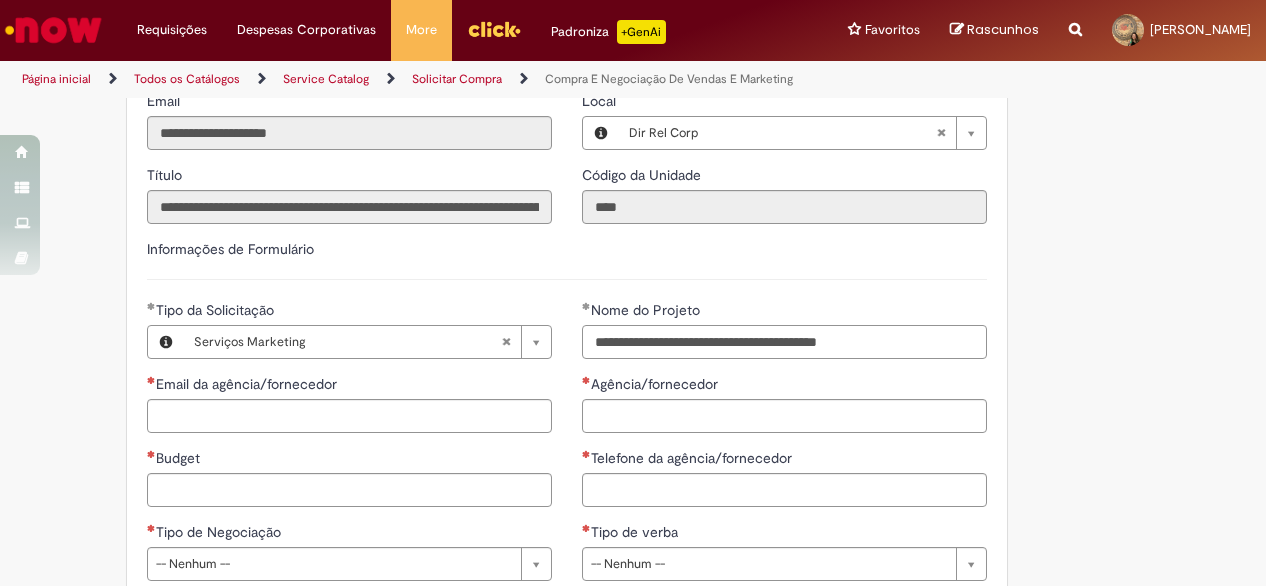 type on "**********" 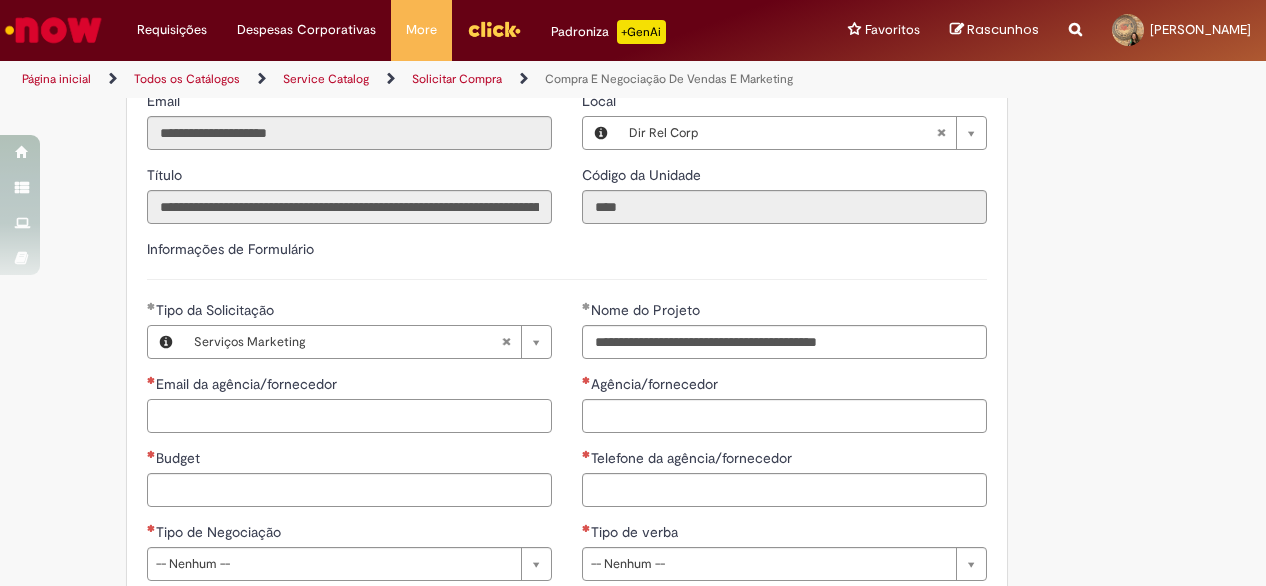 click on "Email da agência/fornecedor" at bounding box center (349, 416) 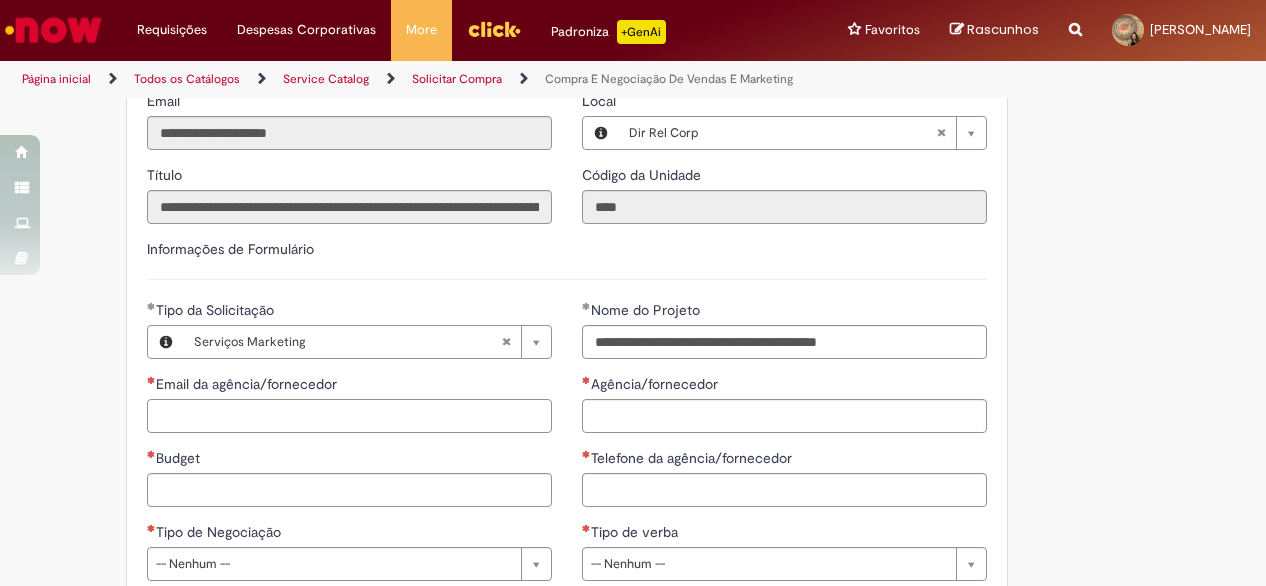 paste on "**********" 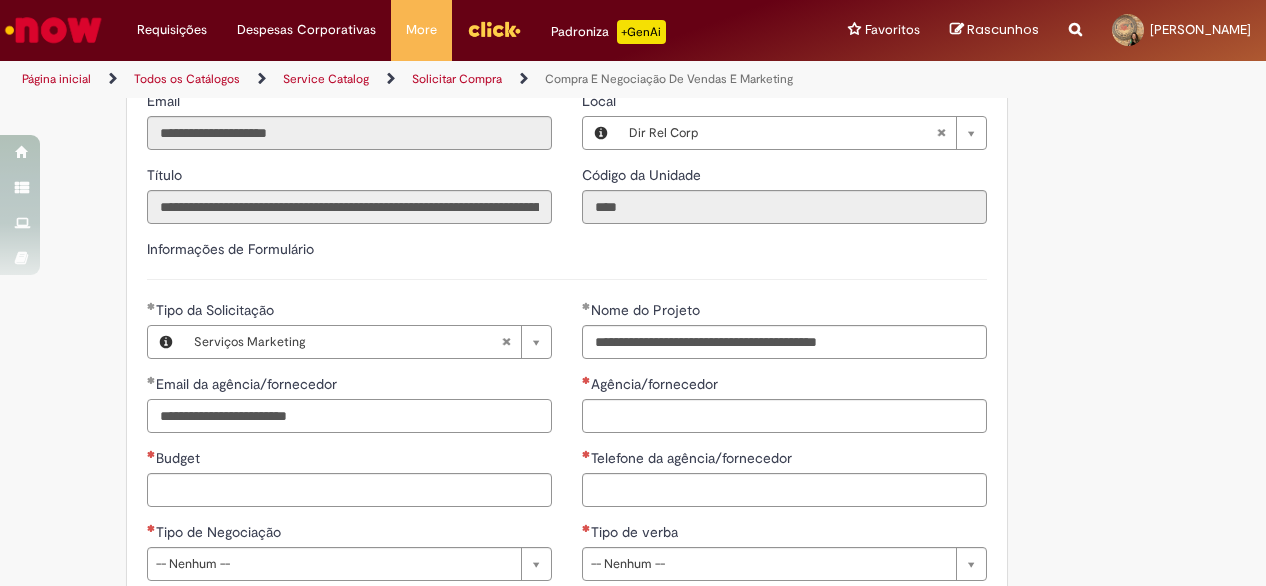 type on "**********" 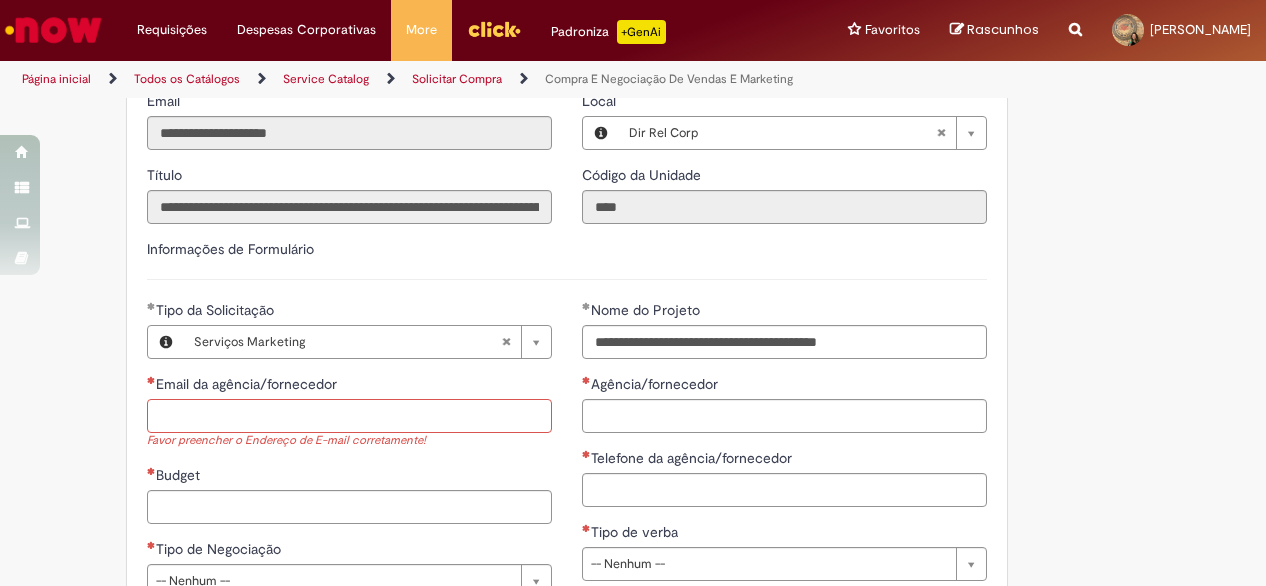 paste on "**********" 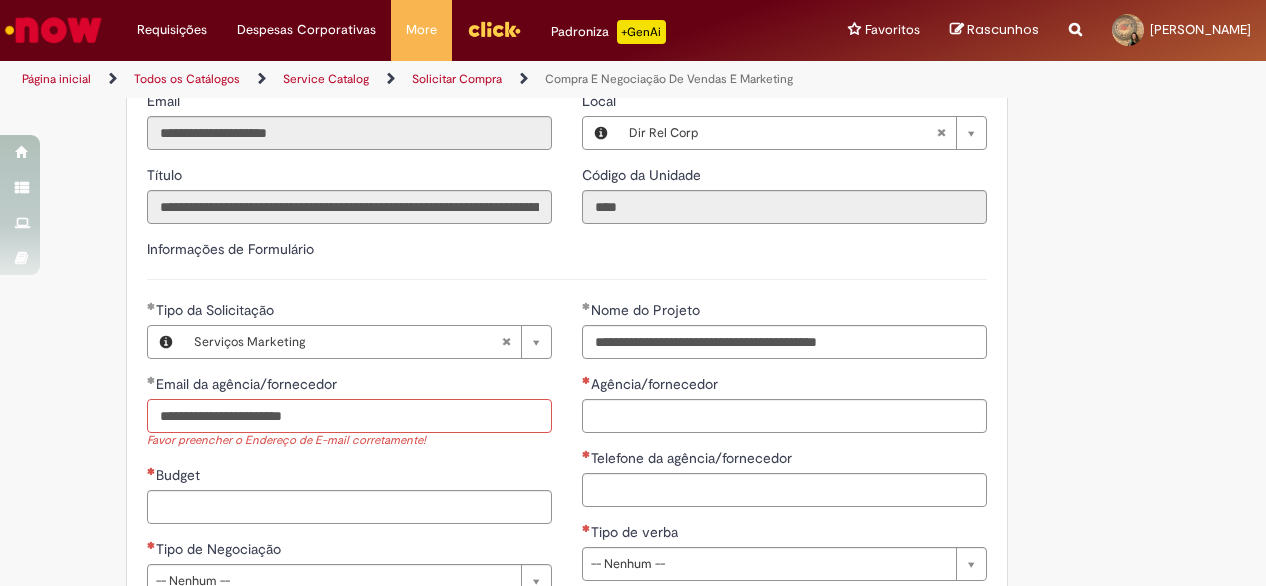 type on "**********" 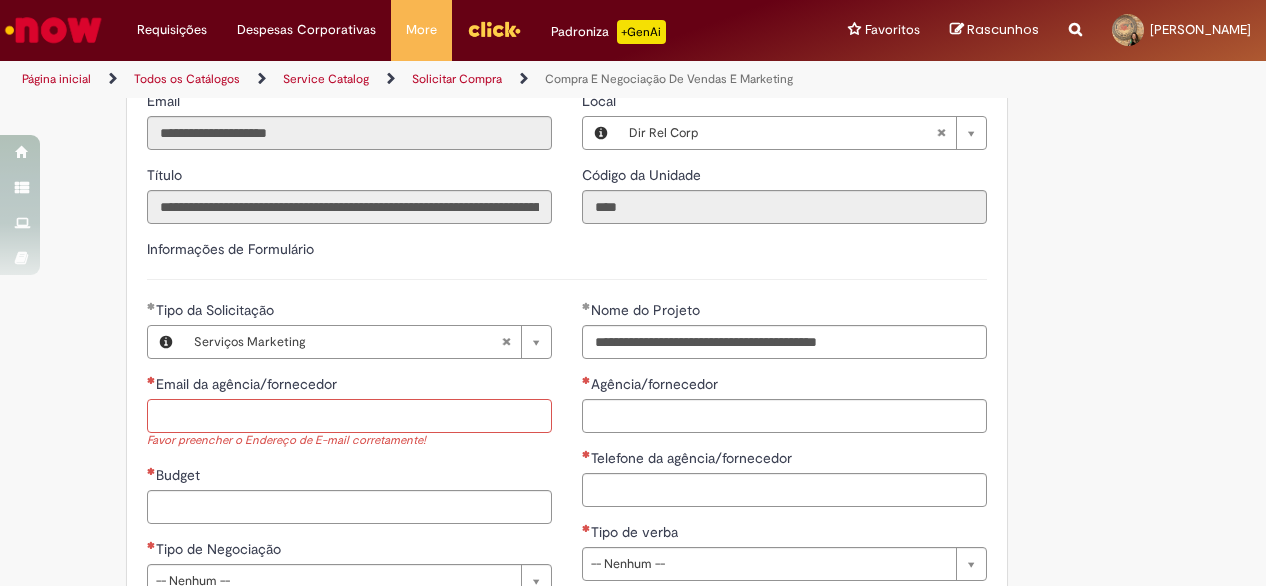 paste on "**********" 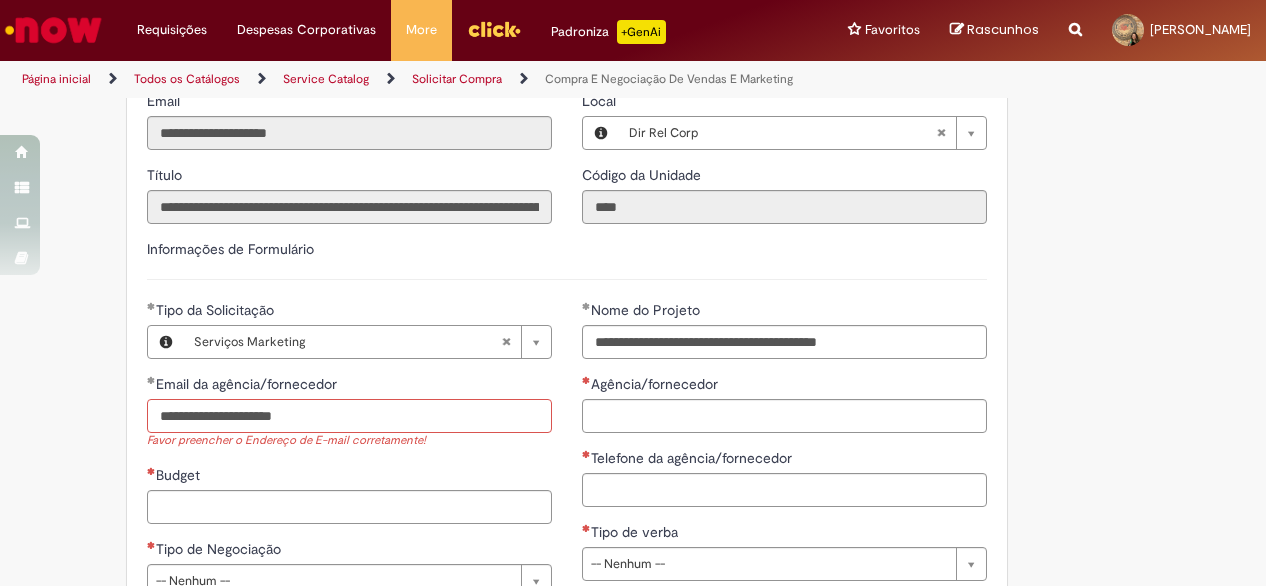 type on "**********" 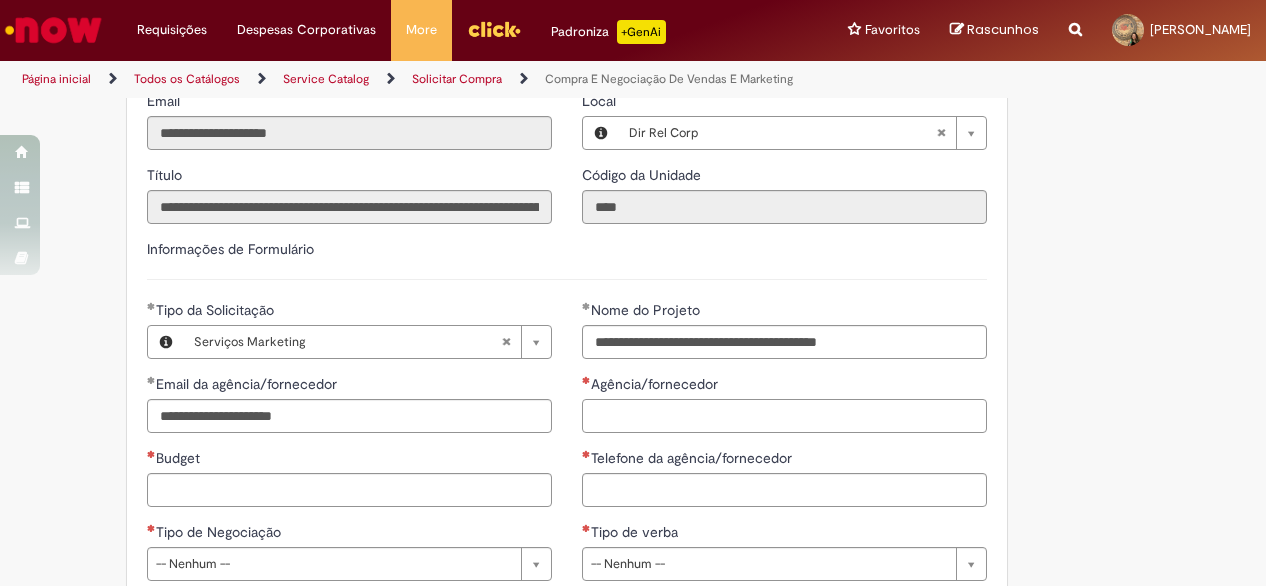 click on "Agência/fornecedor" at bounding box center (784, 416) 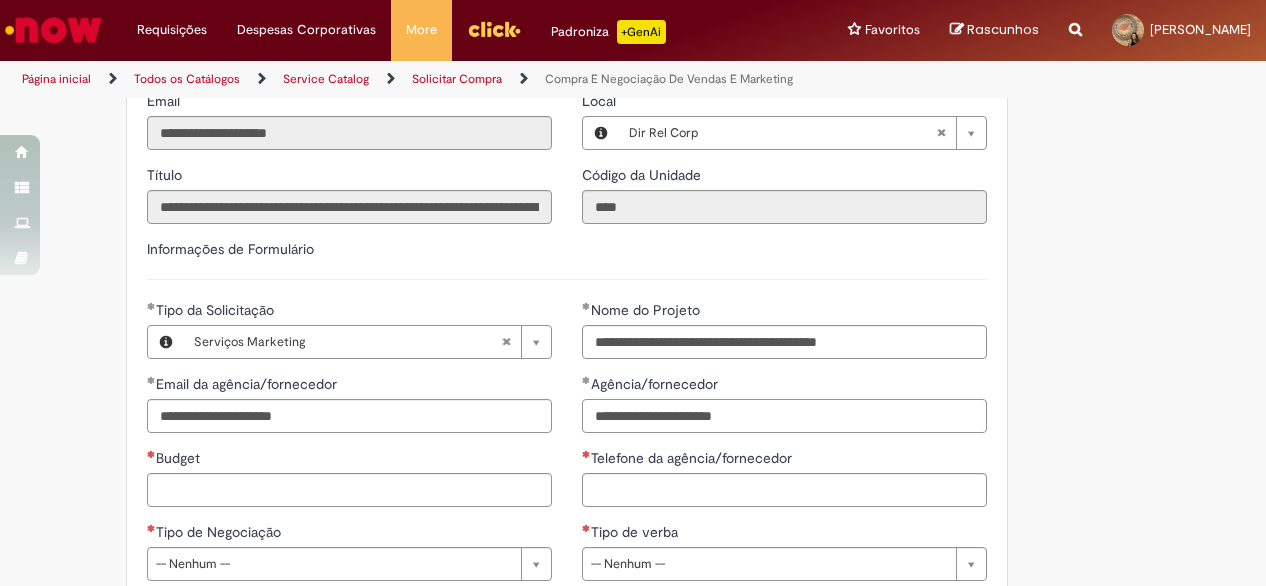 type on "**********" 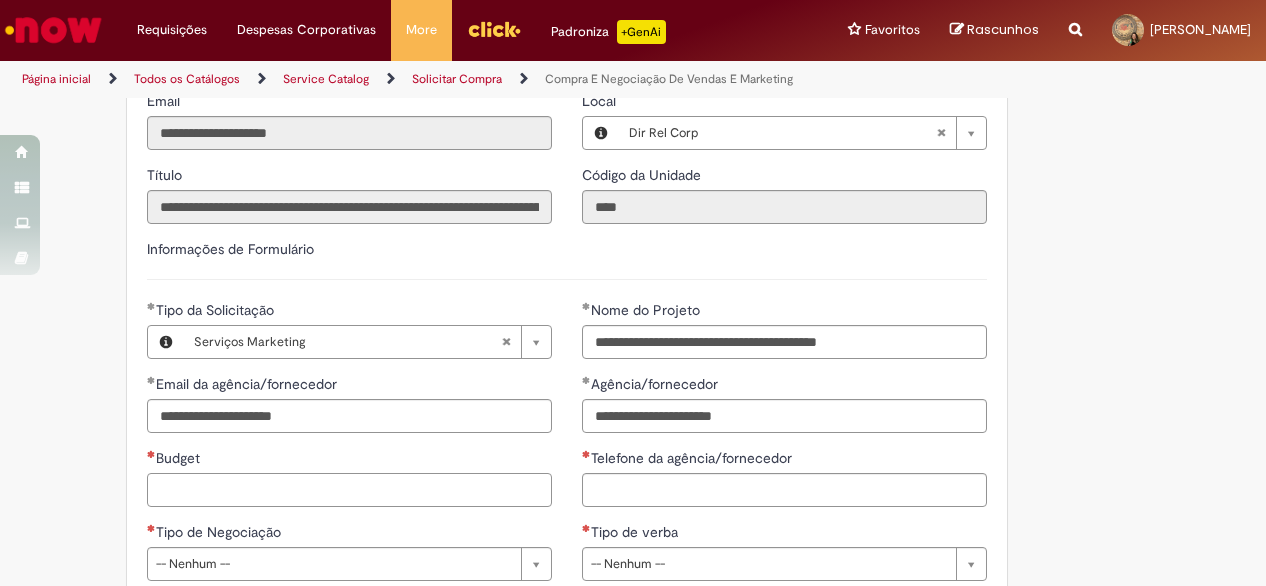click on "Budget" at bounding box center (349, 490) 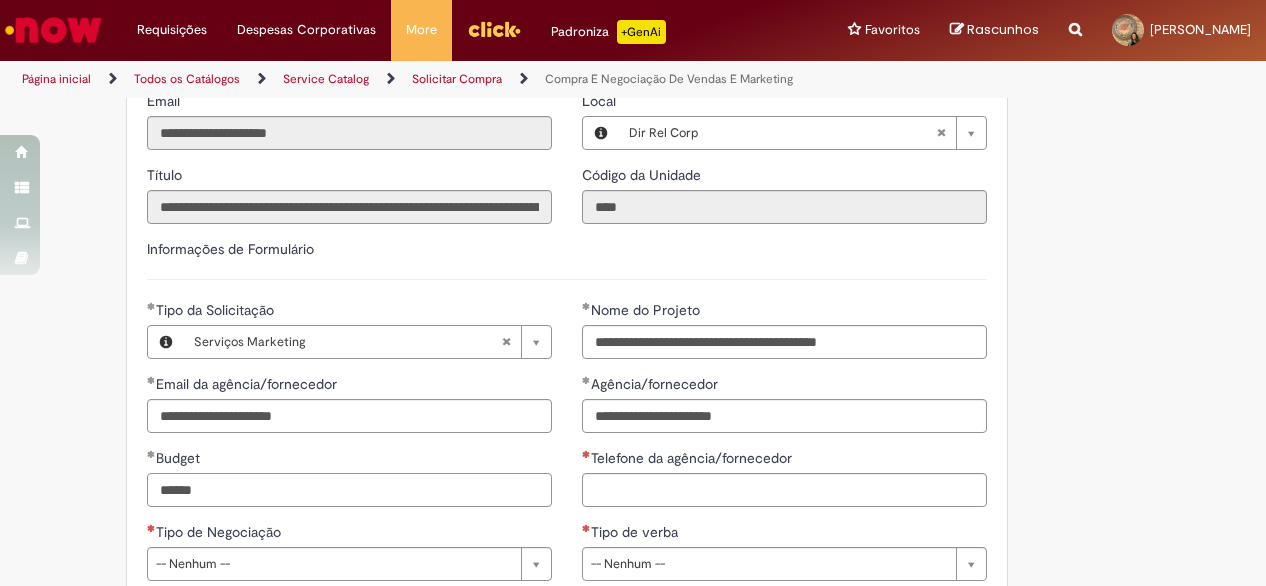 click on "******" at bounding box center [349, 490] 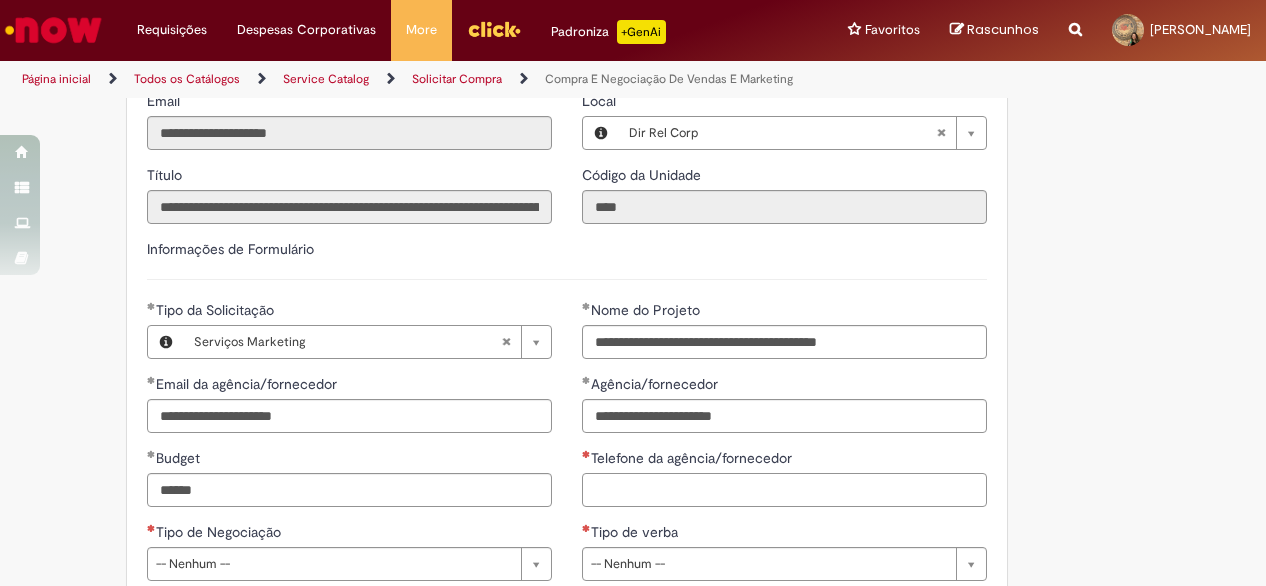 type on "**********" 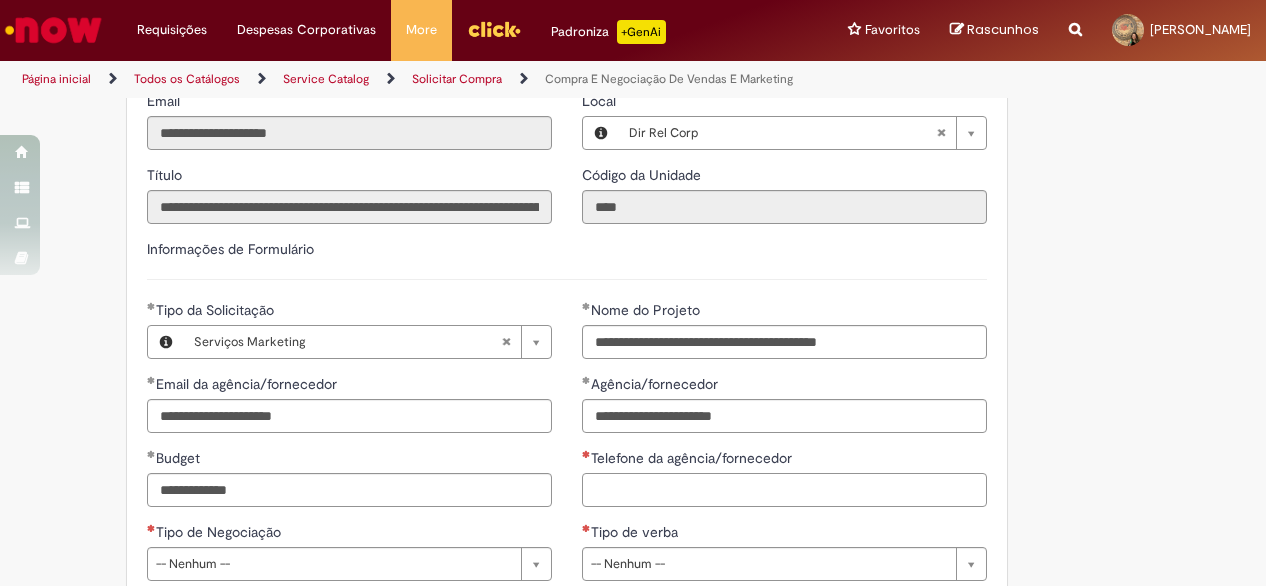 click on "Telefone da agência/fornecedor" at bounding box center [784, 490] 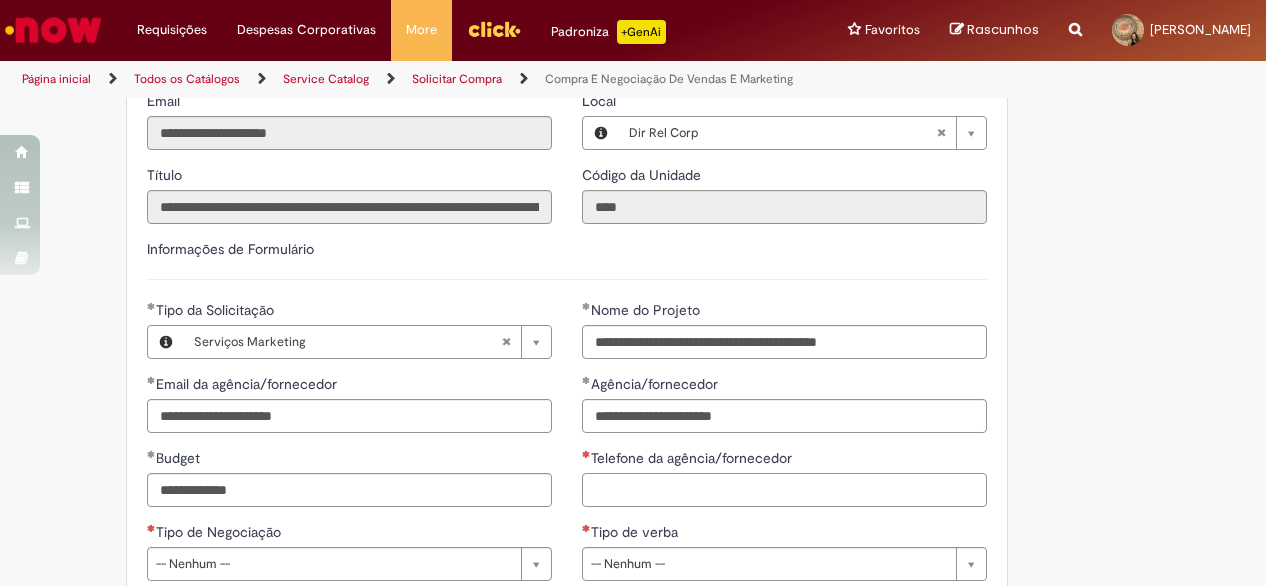 paste on "**********" 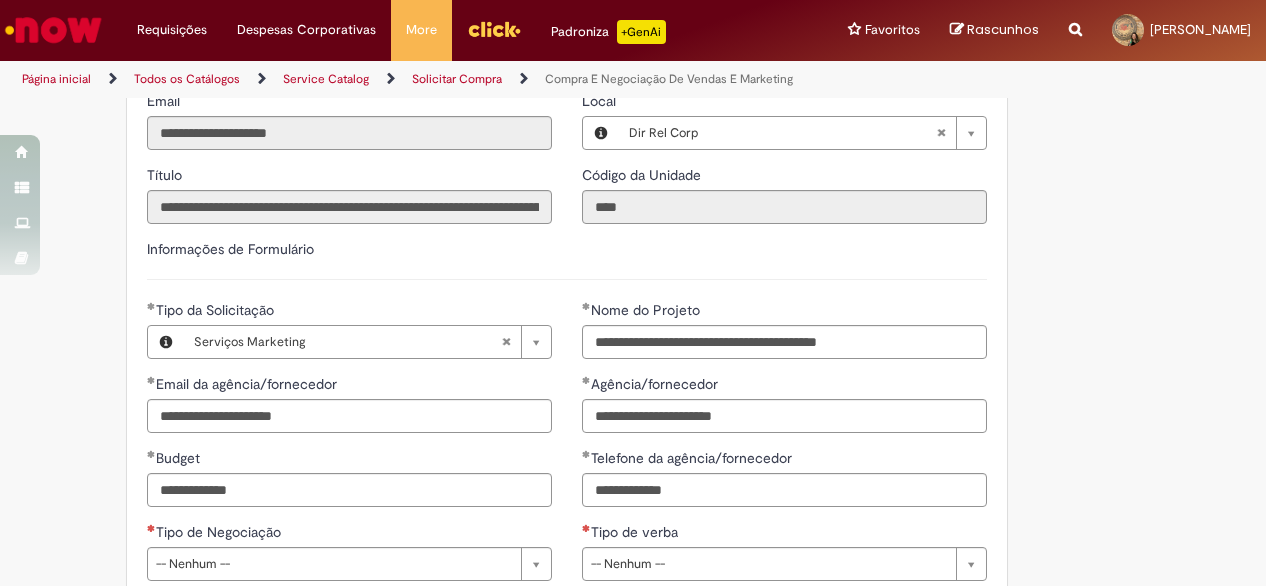 type on "**********" 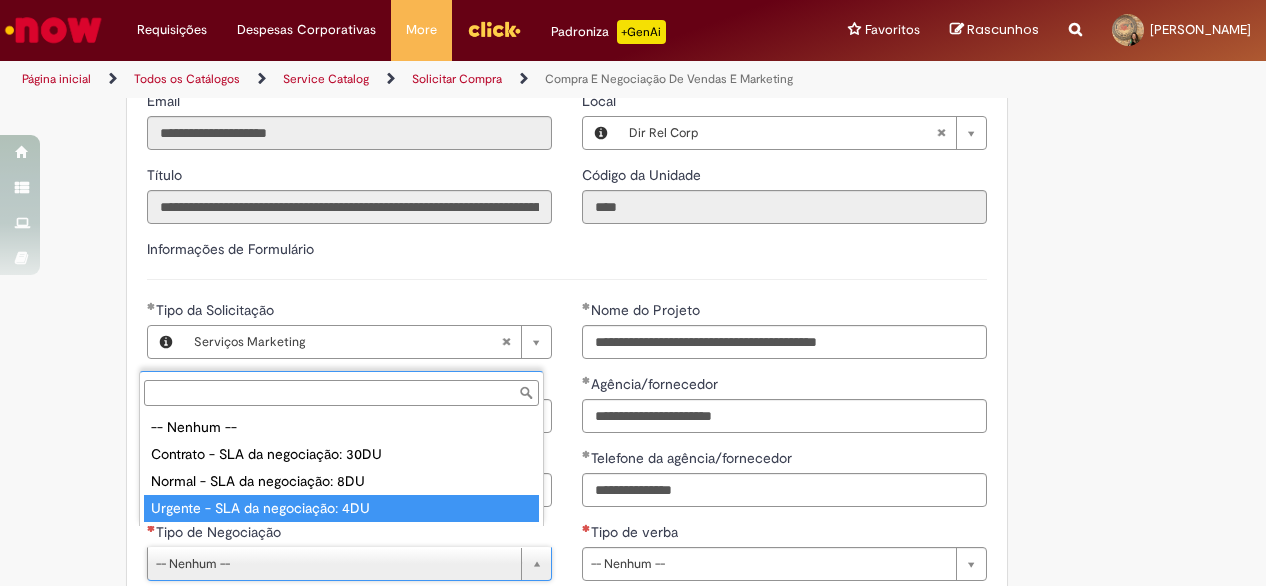 type on "**********" 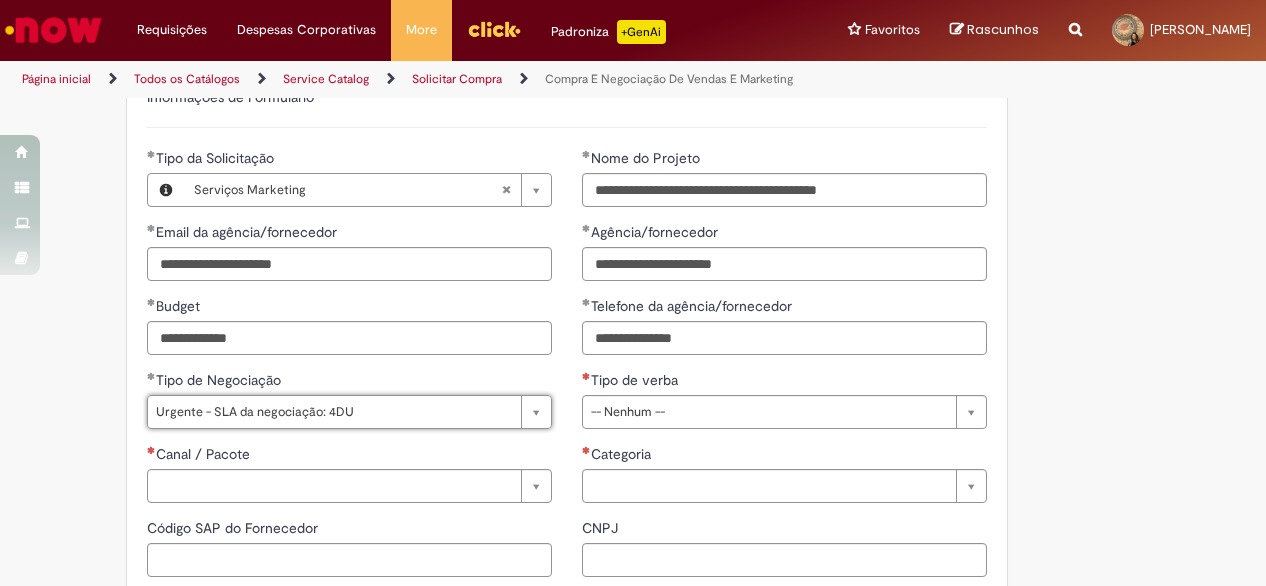 scroll, scrollTop: 920, scrollLeft: 0, axis: vertical 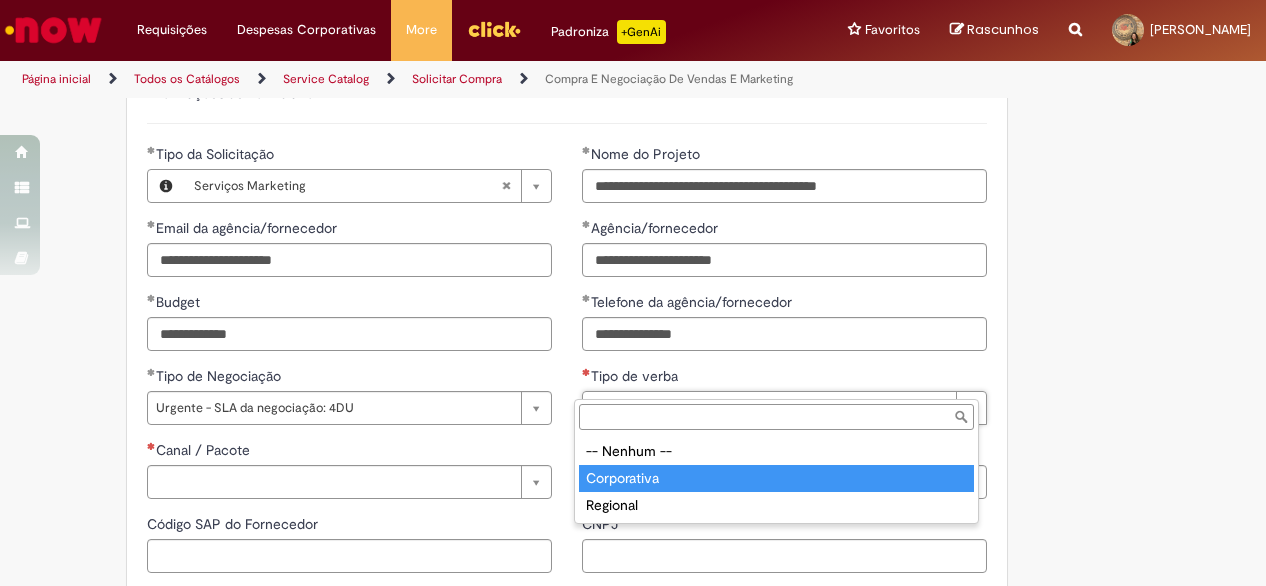 type on "**********" 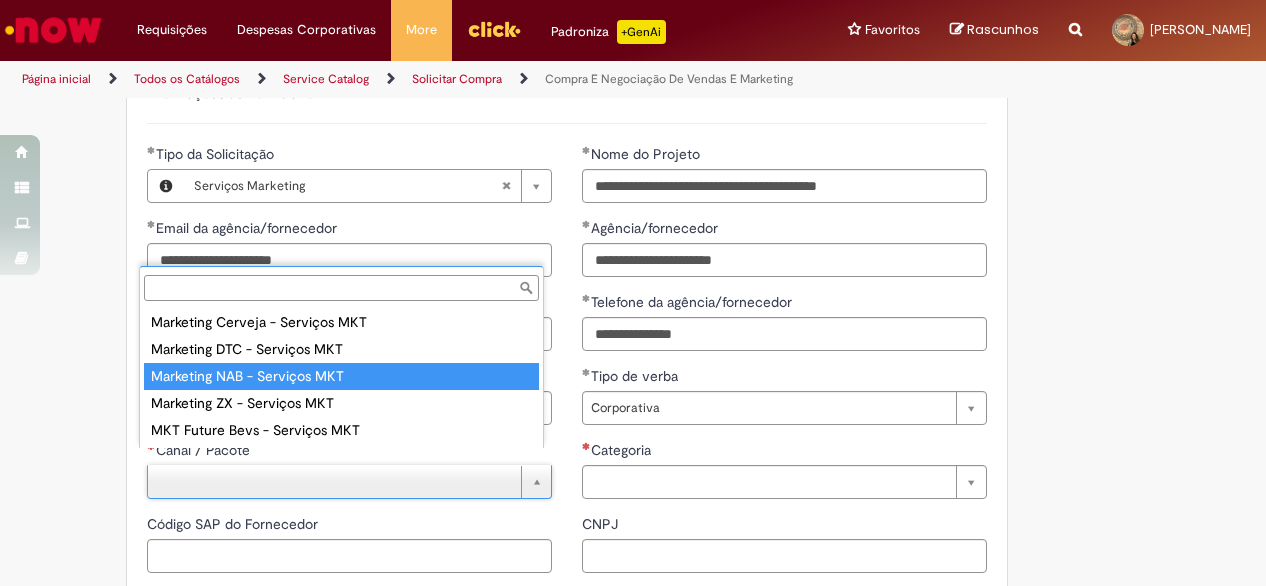 type on "**********" 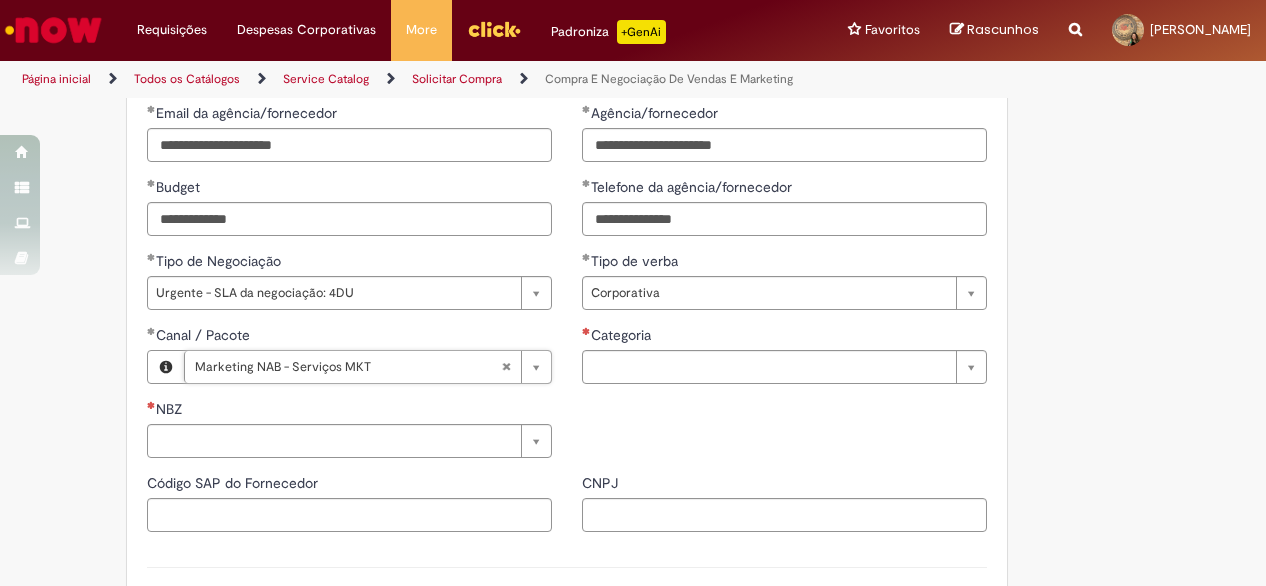 scroll, scrollTop: 1041, scrollLeft: 0, axis: vertical 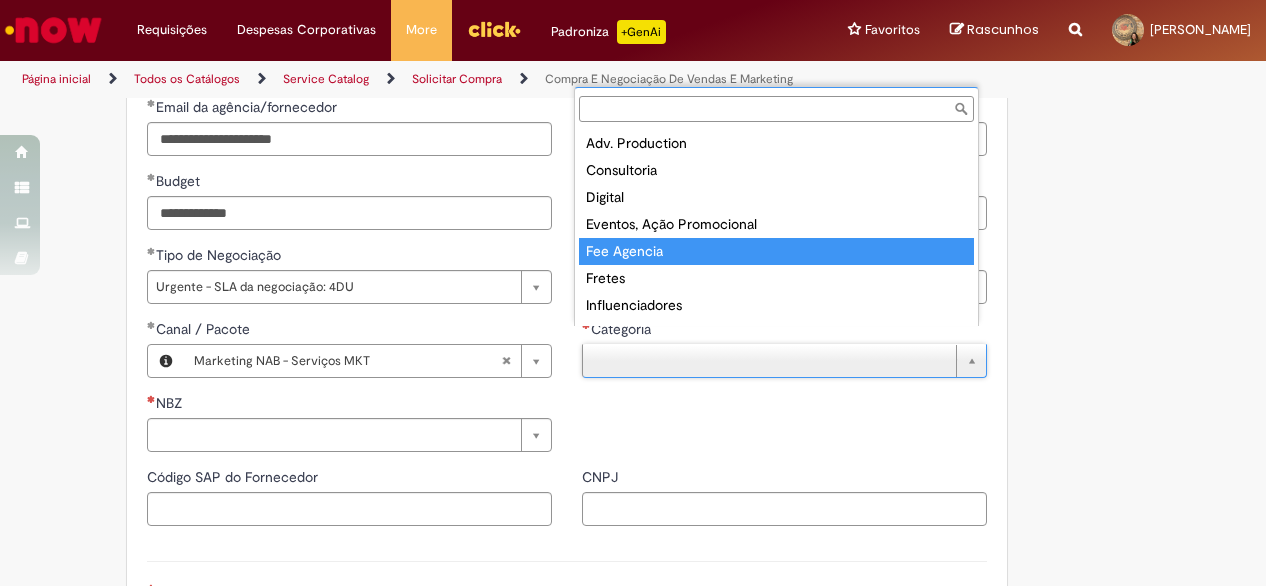 type on "**********" 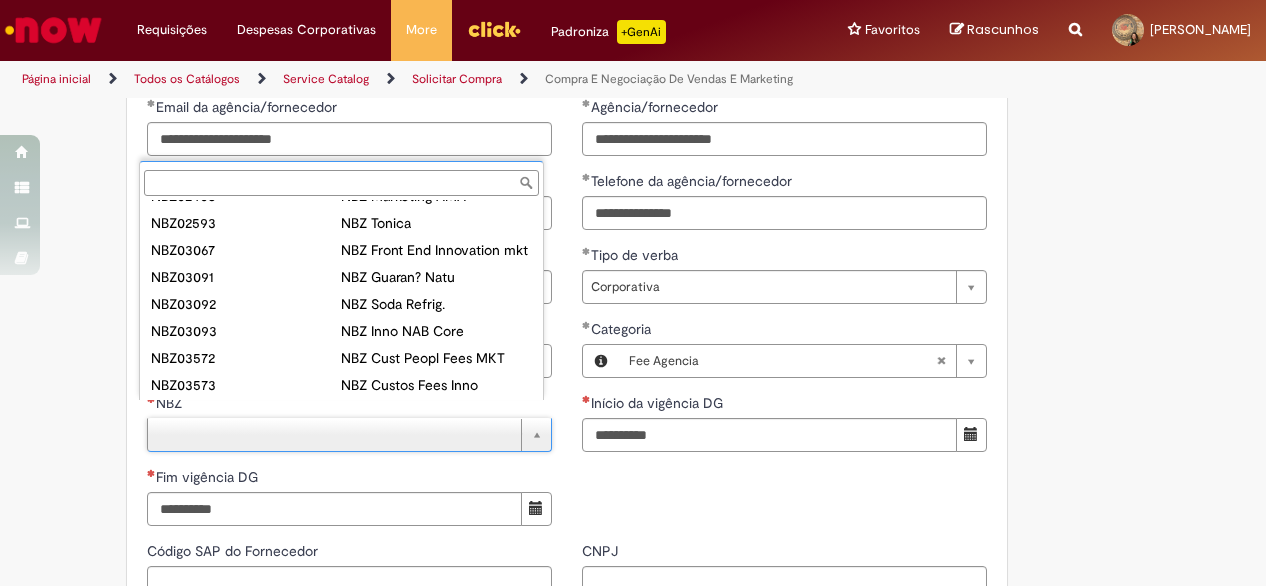 scroll, scrollTop: 368, scrollLeft: 0, axis: vertical 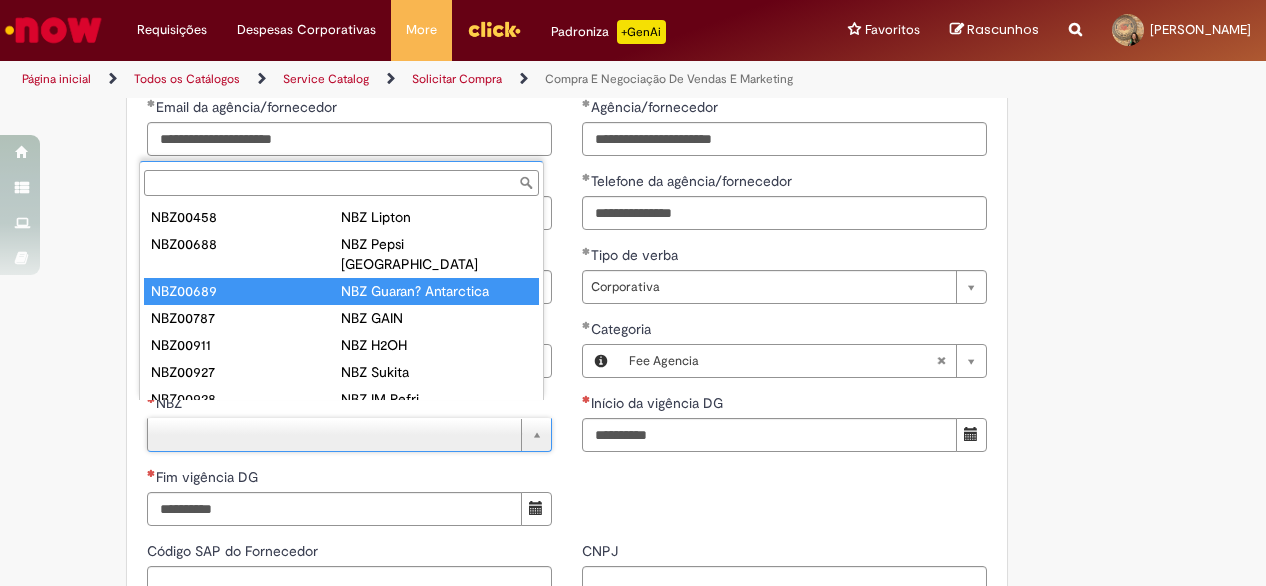 type on "********" 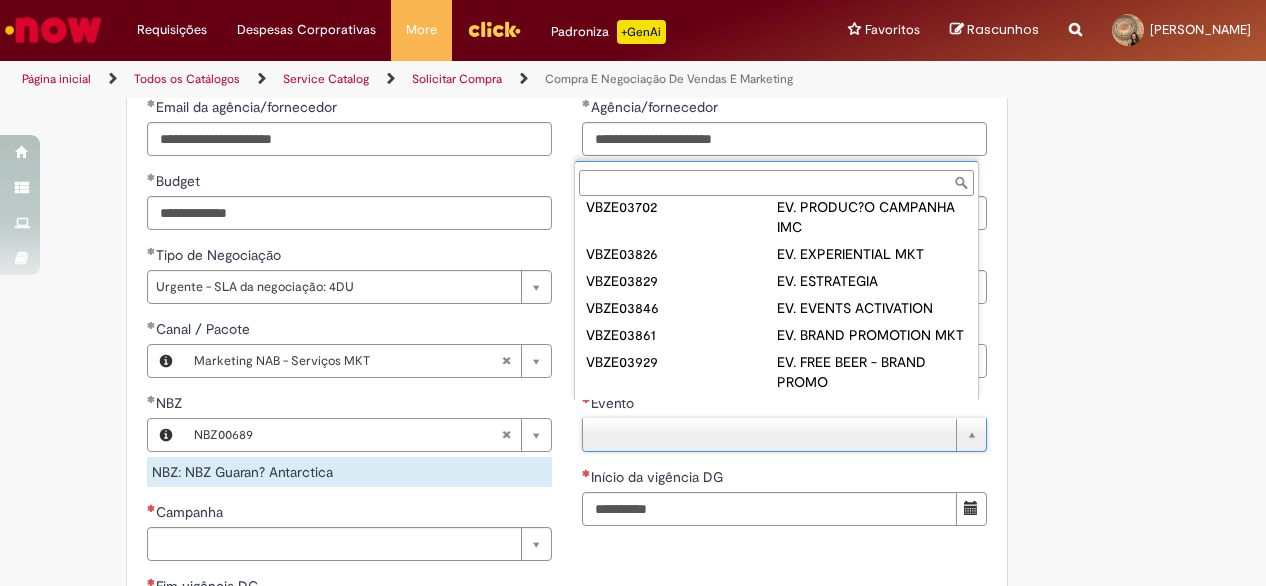 scroll, scrollTop: 1467, scrollLeft: 0, axis: vertical 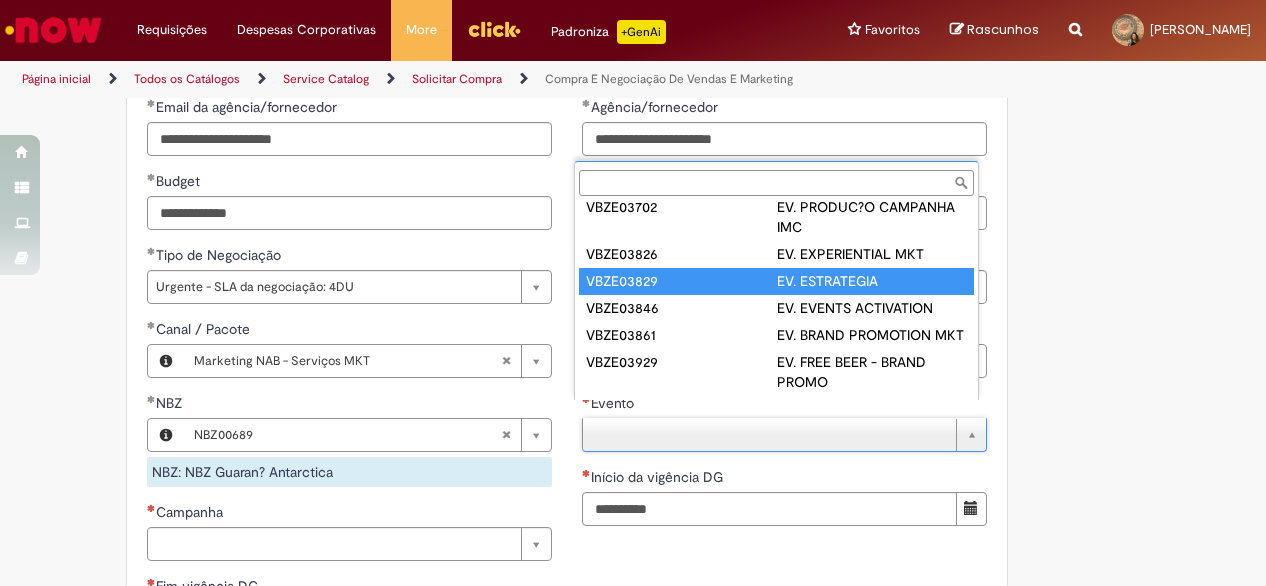 type on "*********" 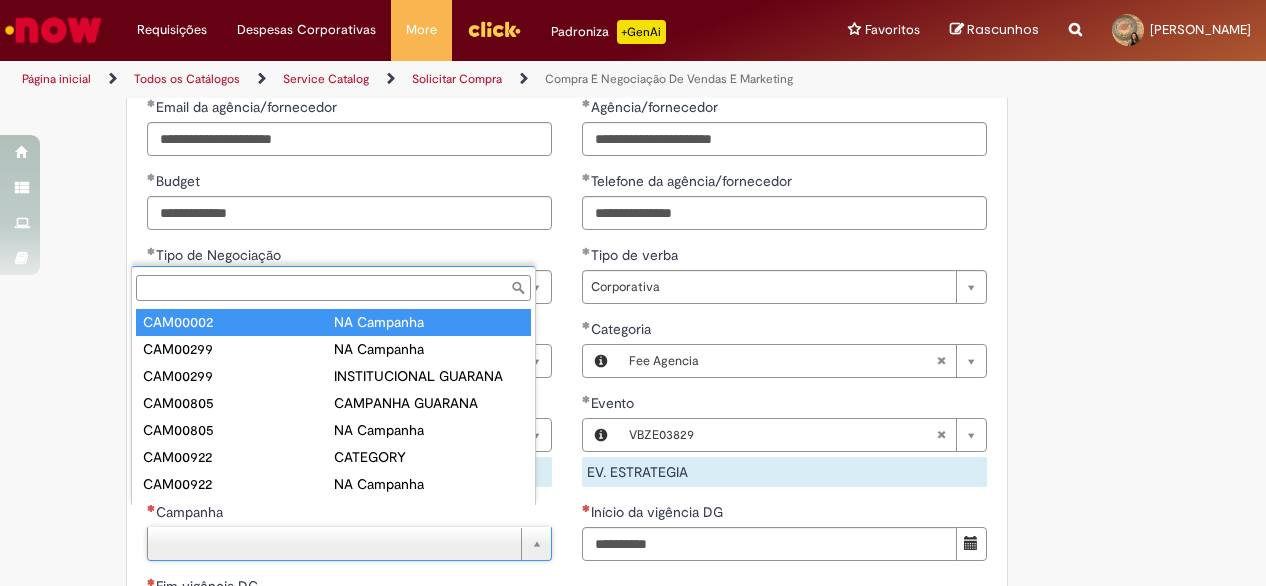 type on "********" 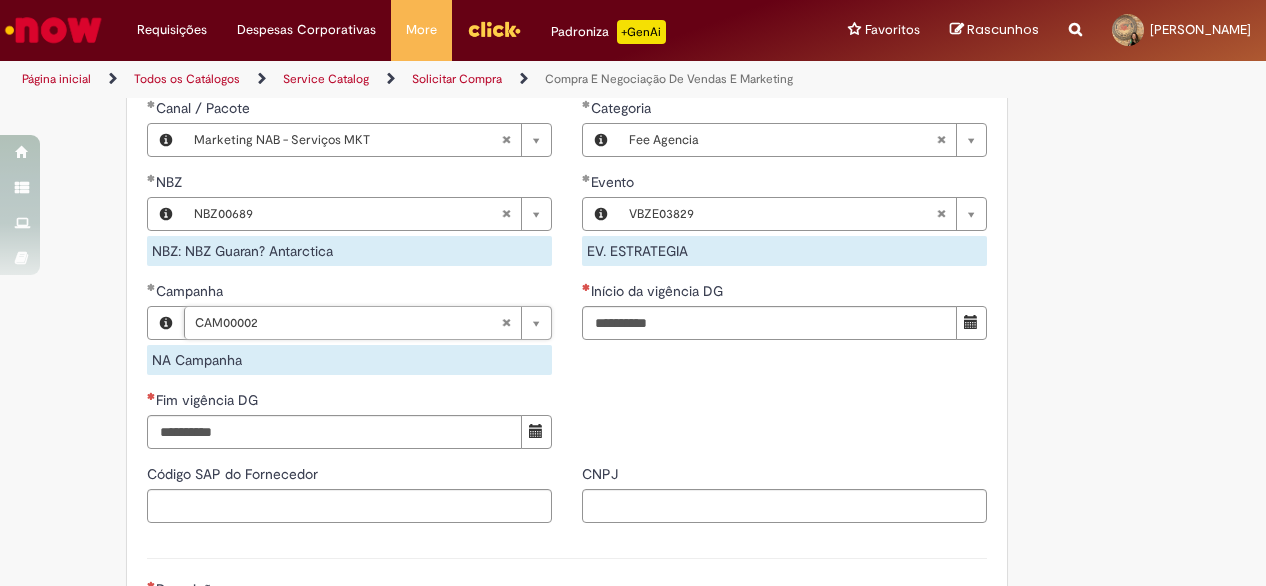 scroll, scrollTop: 1273, scrollLeft: 0, axis: vertical 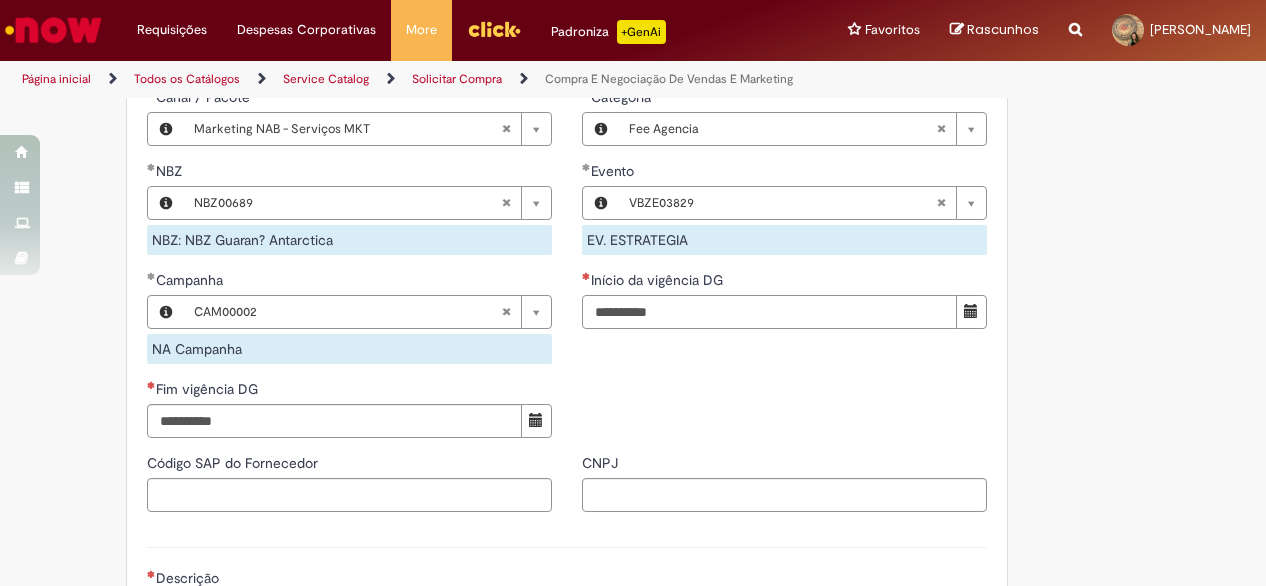 click on "Início da vigência DG" at bounding box center [769, 312] 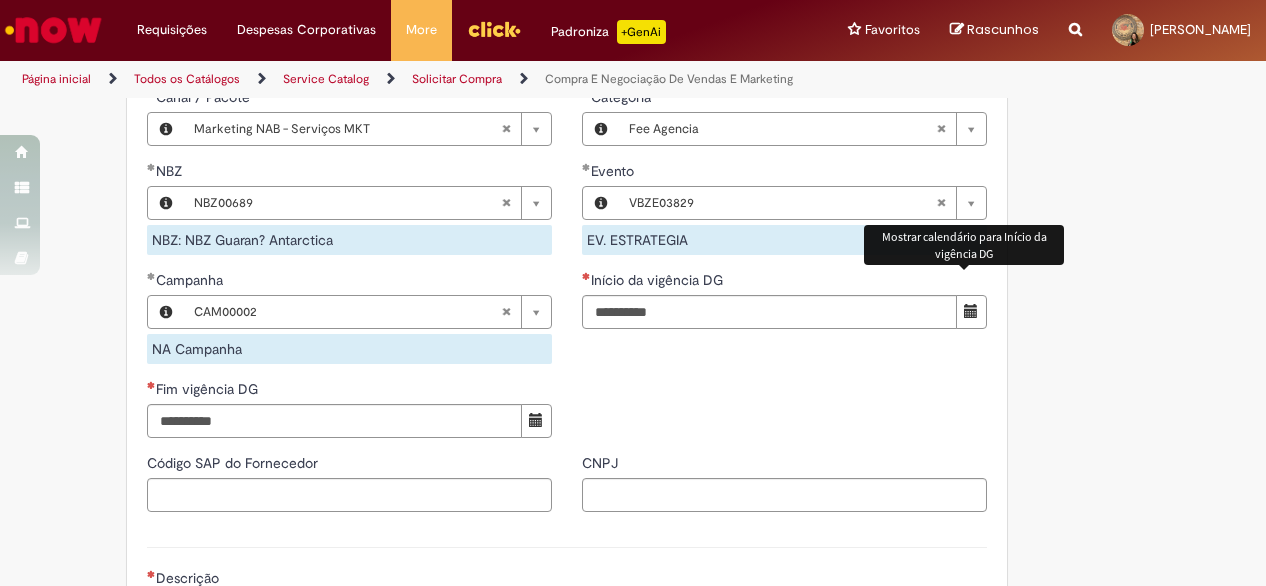 click at bounding box center (971, 312) 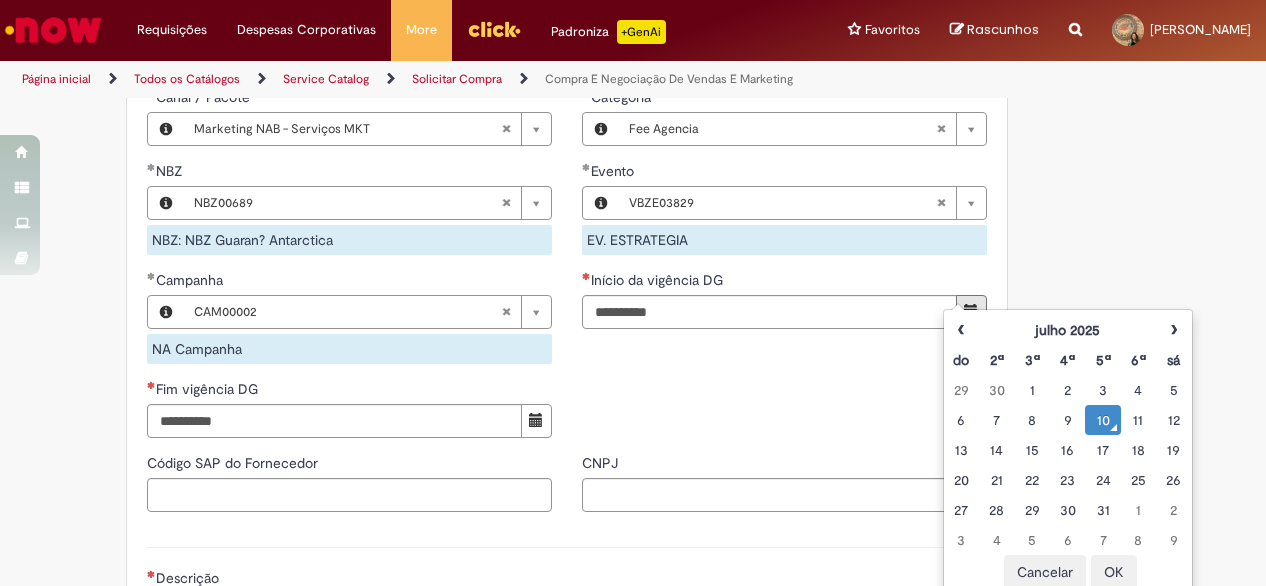 click on "10" at bounding box center (1102, 420) 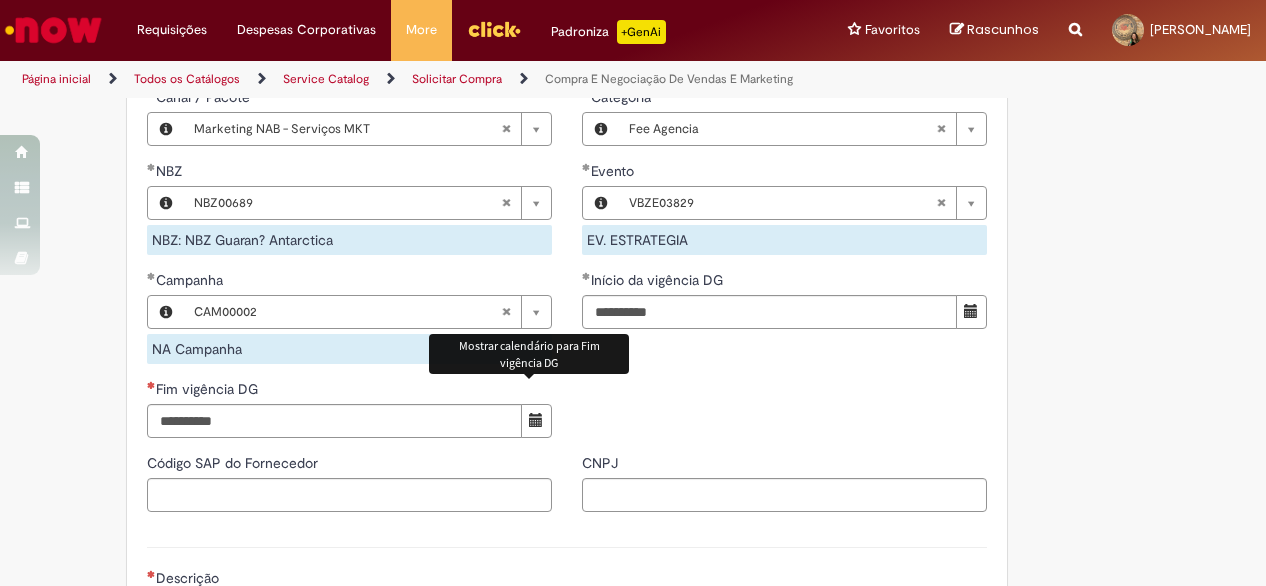 click at bounding box center [536, 420] 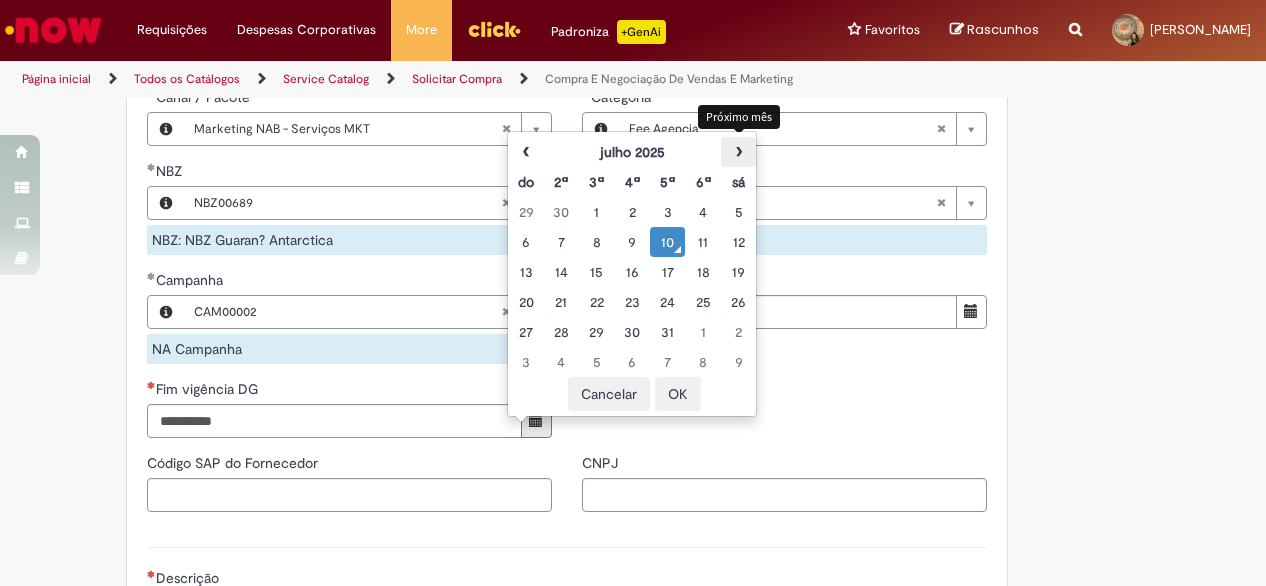 click on "›" at bounding box center (738, 152) 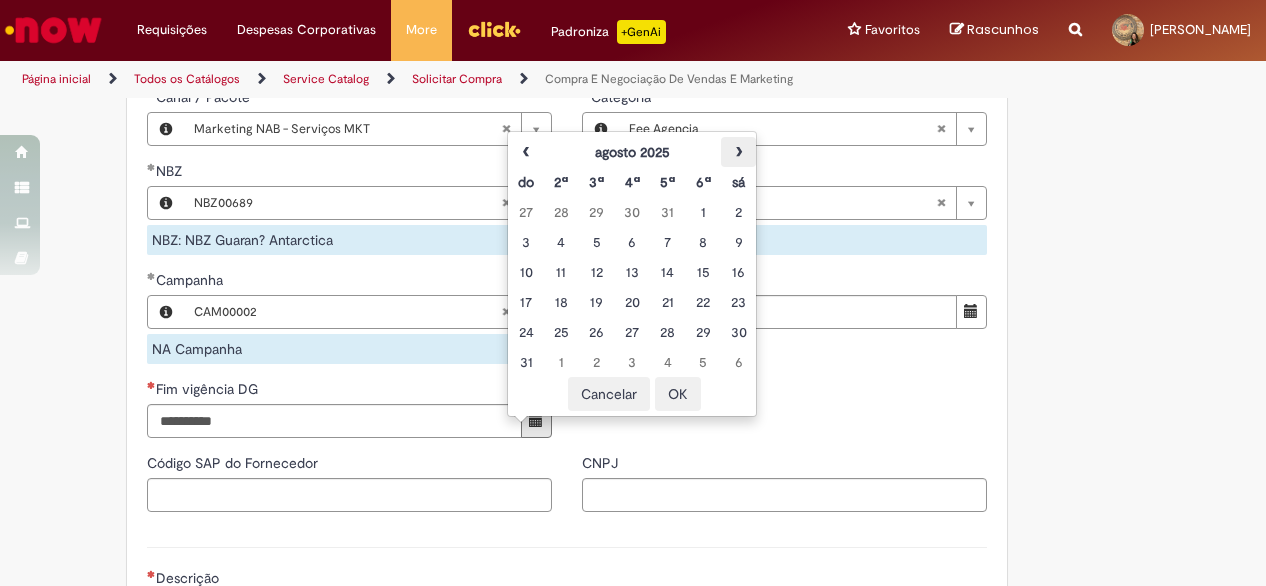click on "›" at bounding box center [738, 152] 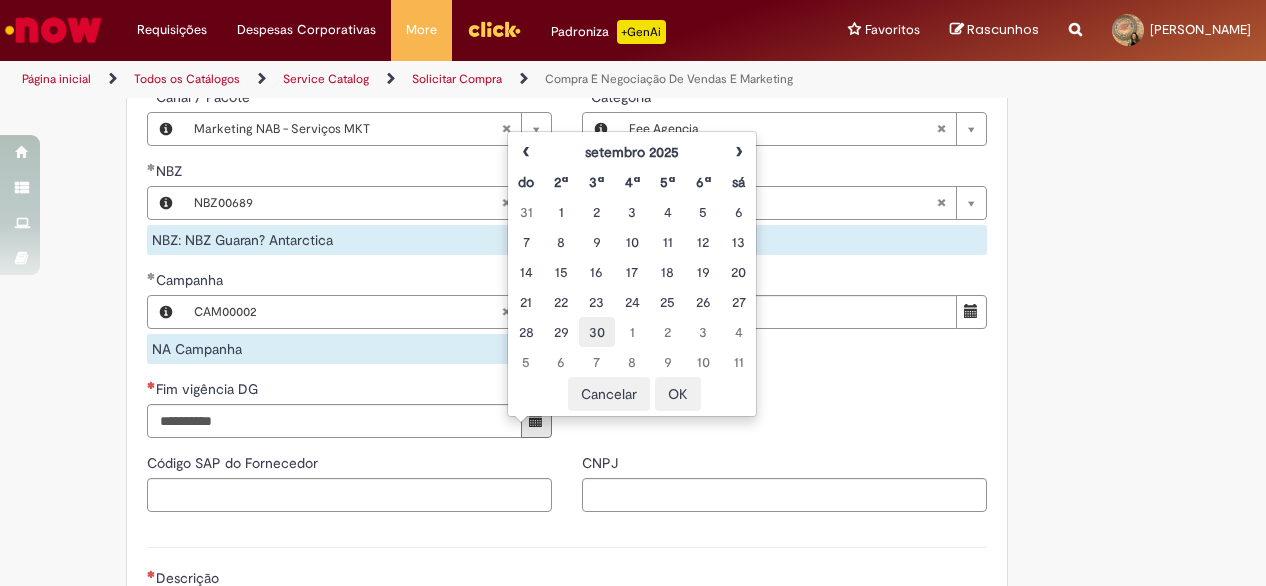 click on "30" at bounding box center [596, 332] 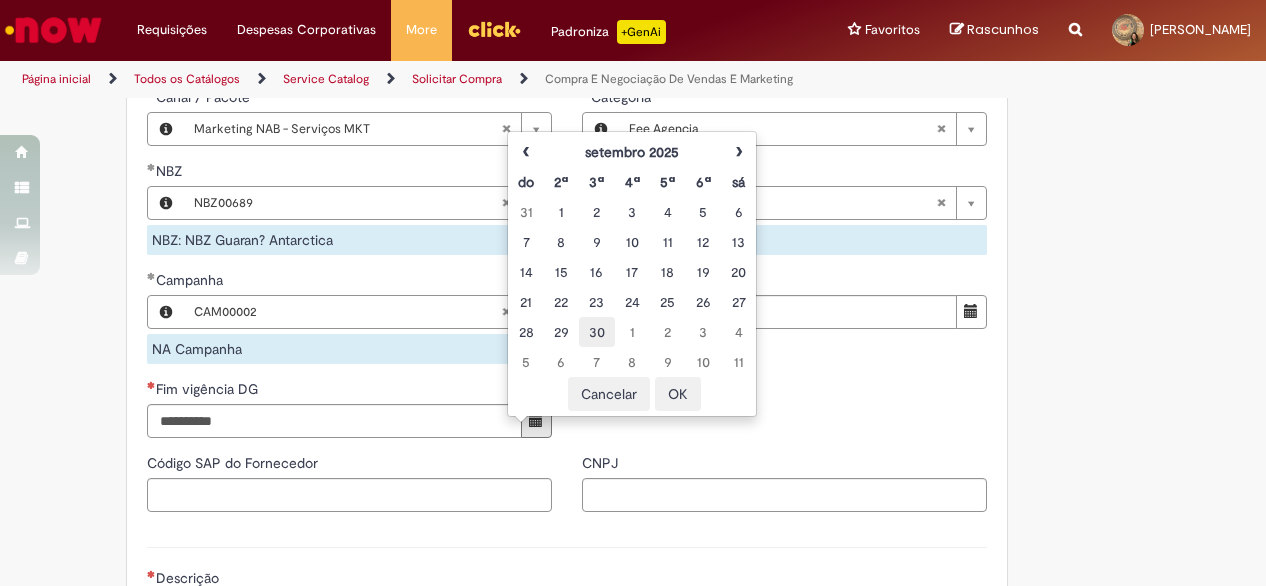 type on "**********" 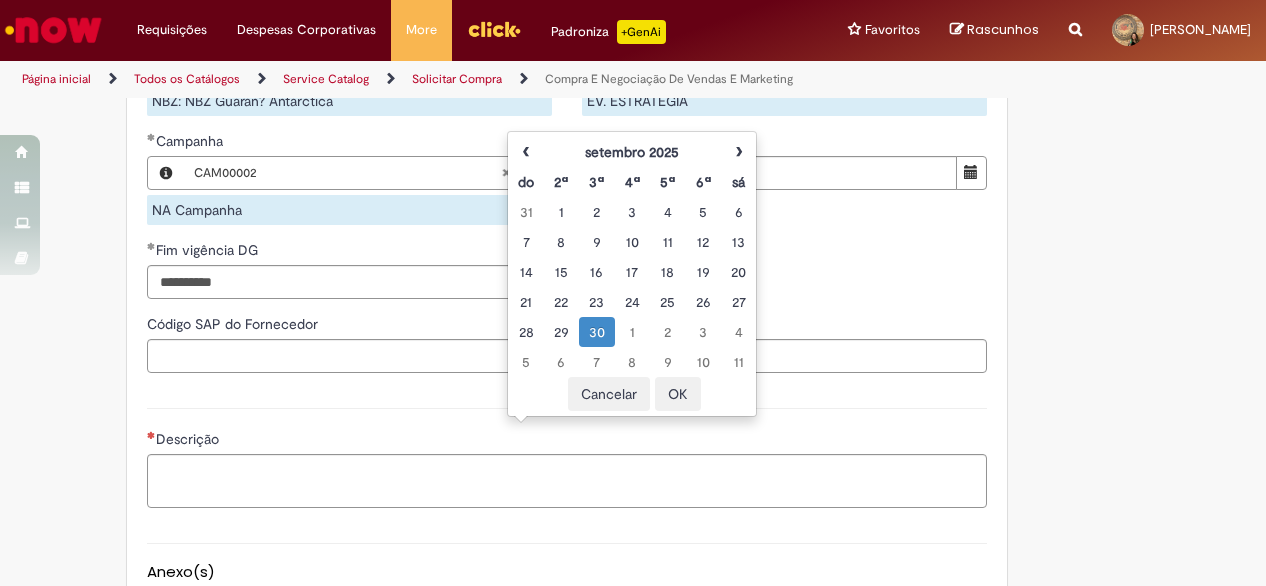 scroll, scrollTop: 1420, scrollLeft: 0, axis: vertical 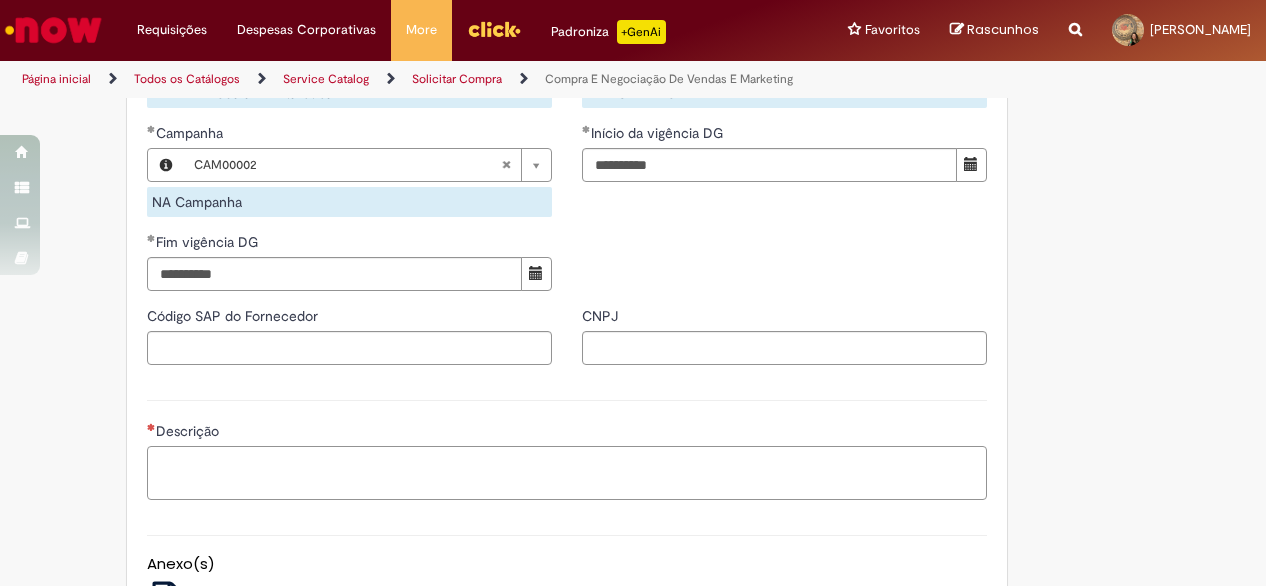 click on "Descrição" at bounding box center [567, 472] 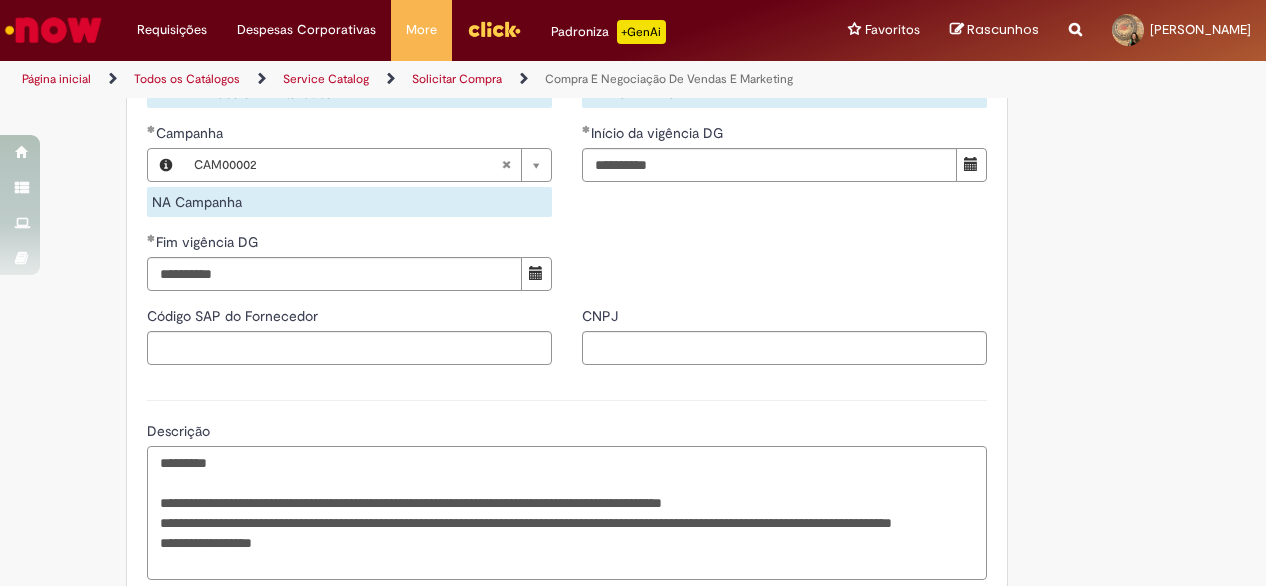 paste on "**********" 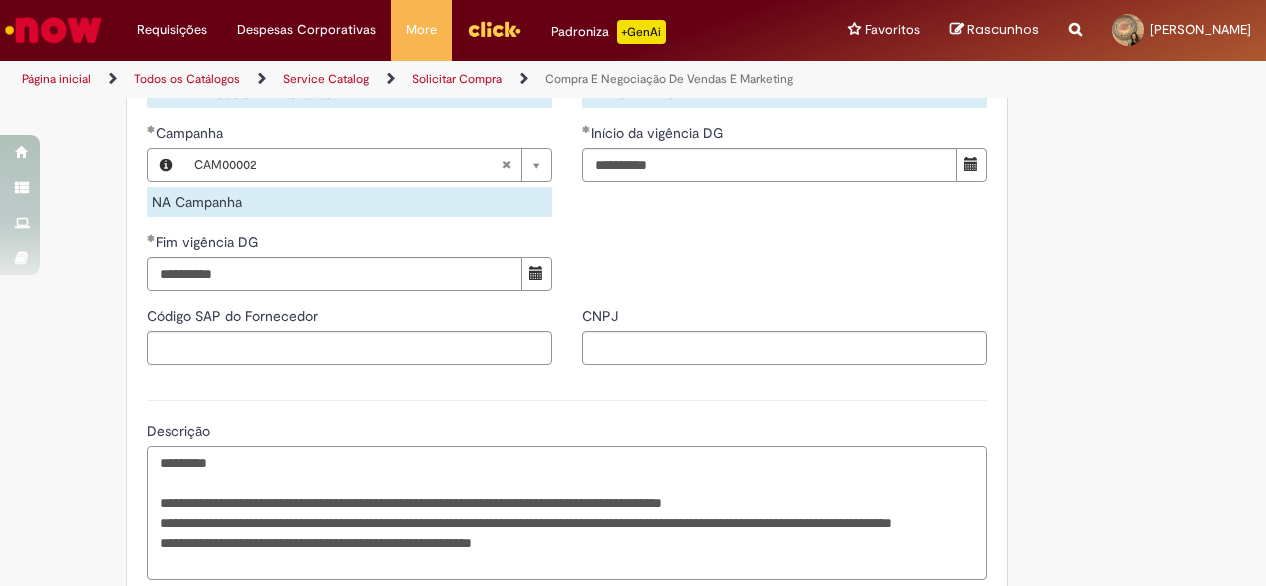 drag, startPoint x: 418, startPoint y: 537, endPoint x: 266, endPoint y: 539, distance: 152.01315 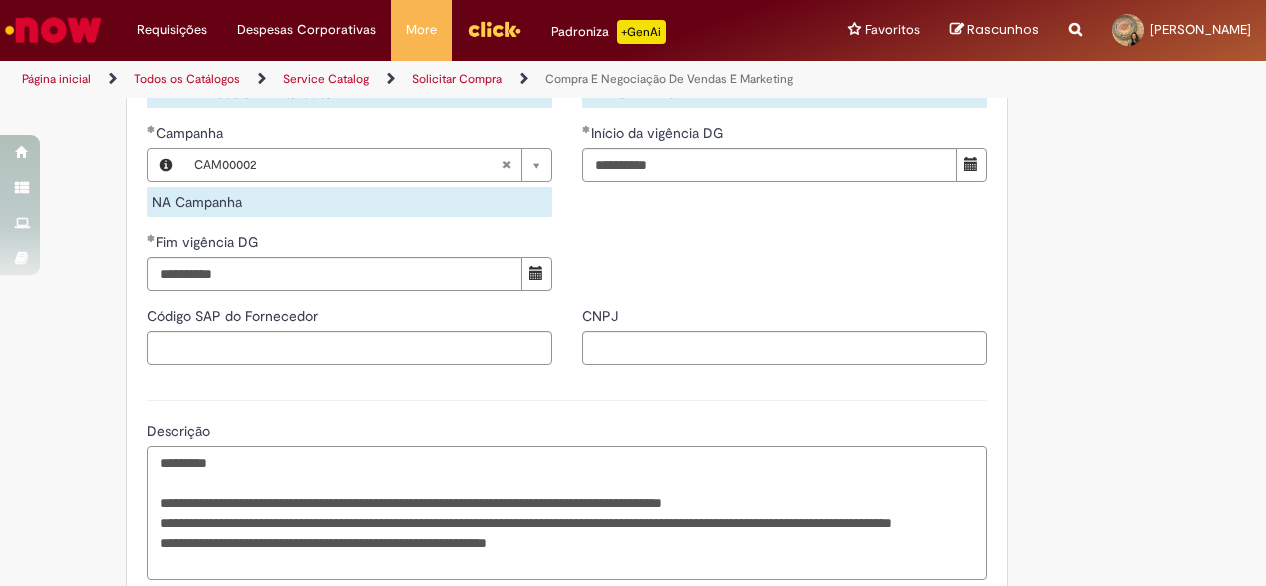 click on "**********" at bounding box center (567, 512) 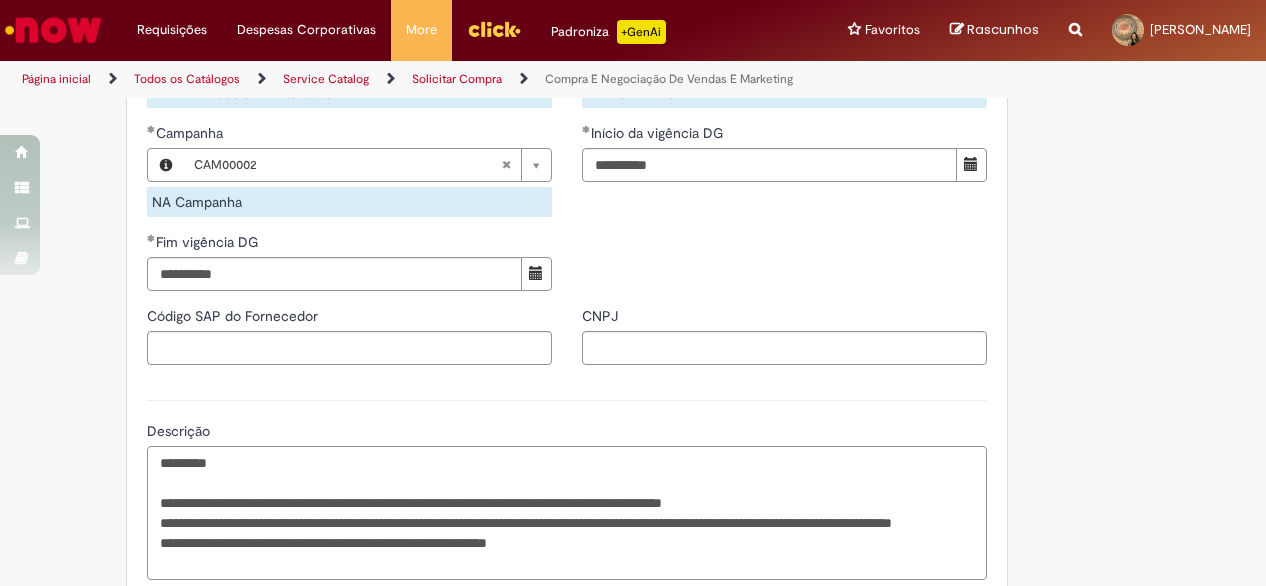 paste on "**********" 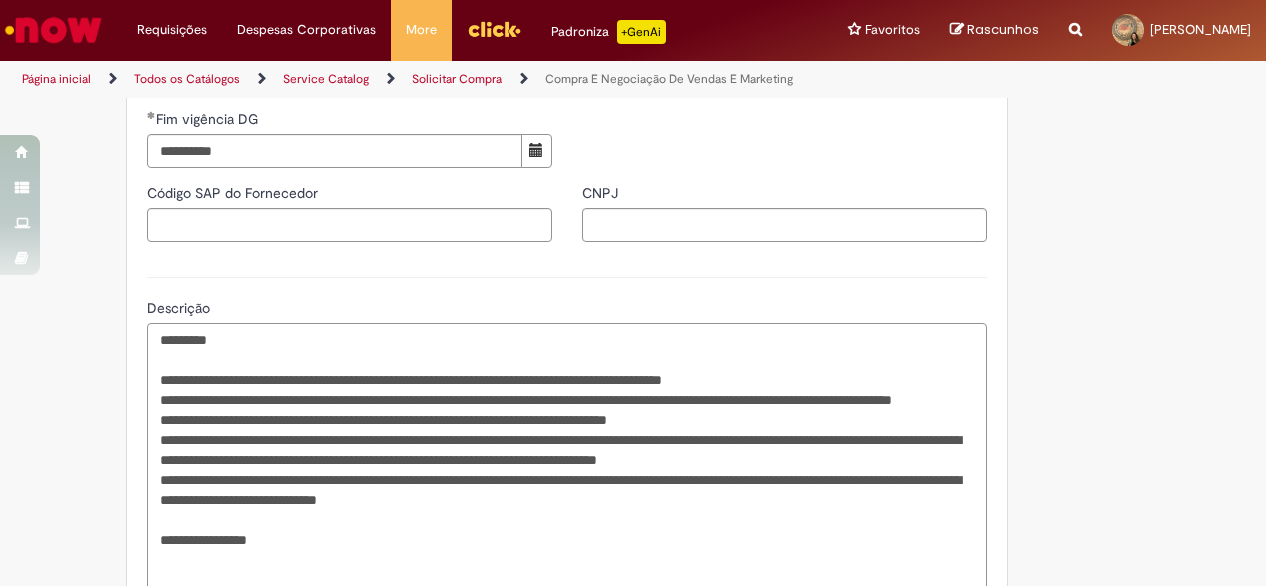 scroll, scrollTop: 1563, scrollLeft: 0, axis: vertical 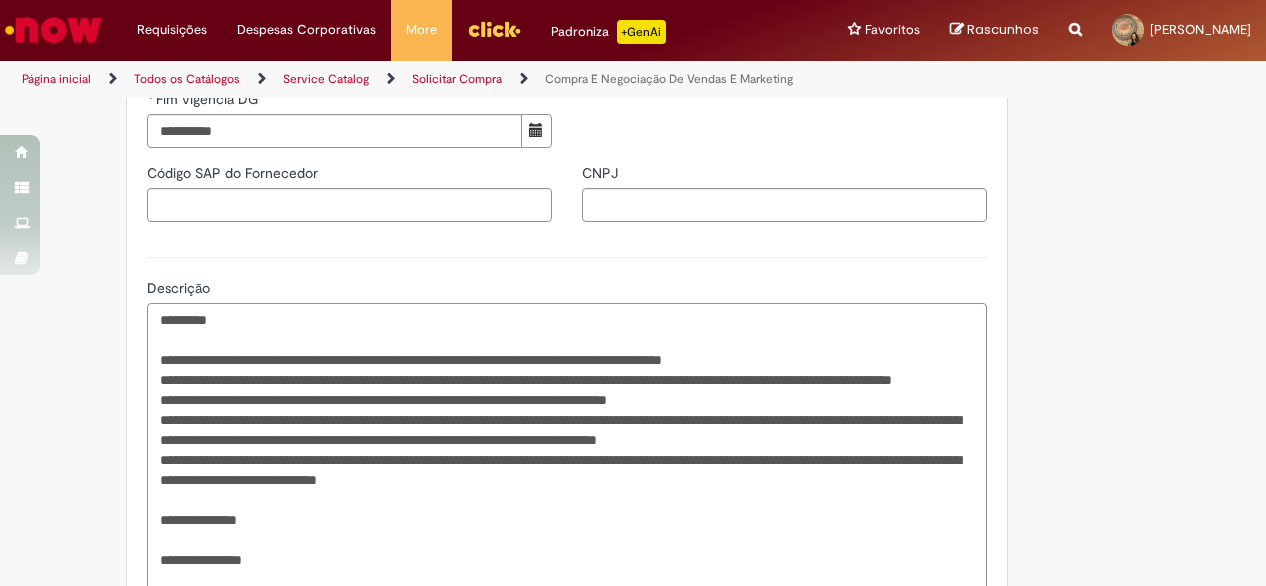 drag, startPoint x: 458, startPoint y: 393, endPoint x: 271, endPoint y: 396, distance: 187.02406 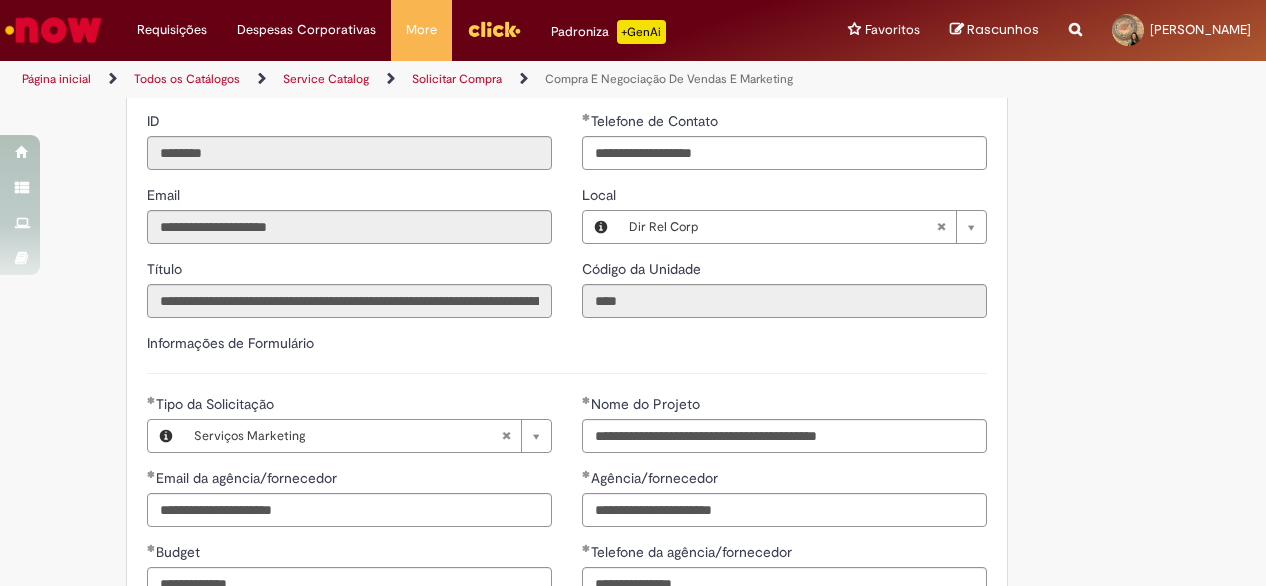 scroll, scrollTop: 671, scrollLeft: 0, axis: vertical 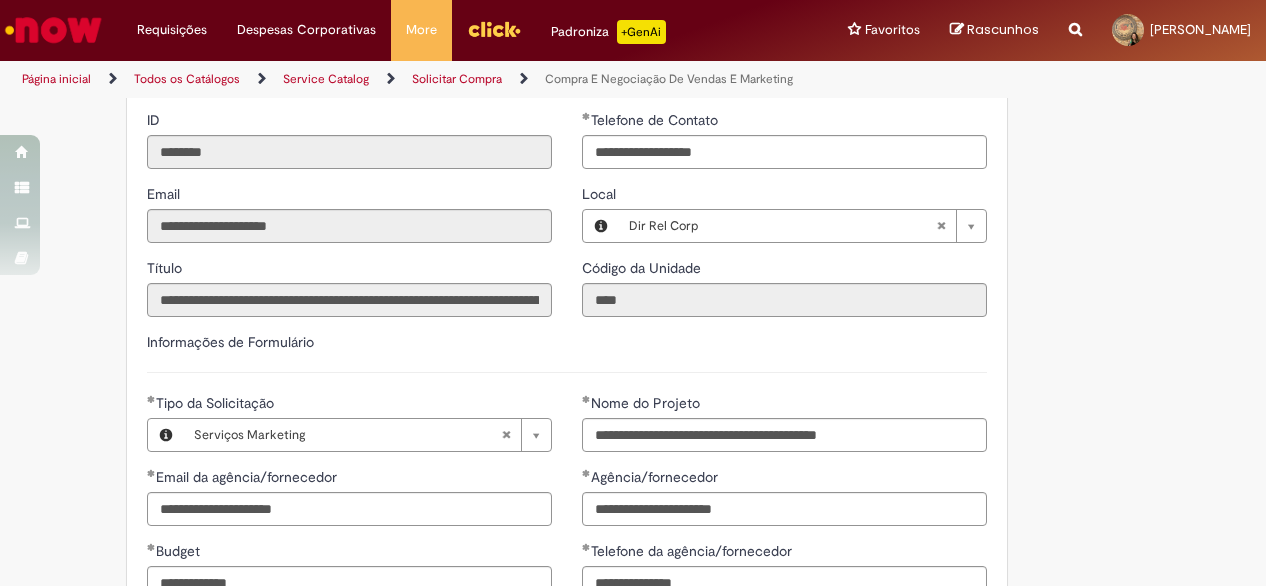 type on "**********" 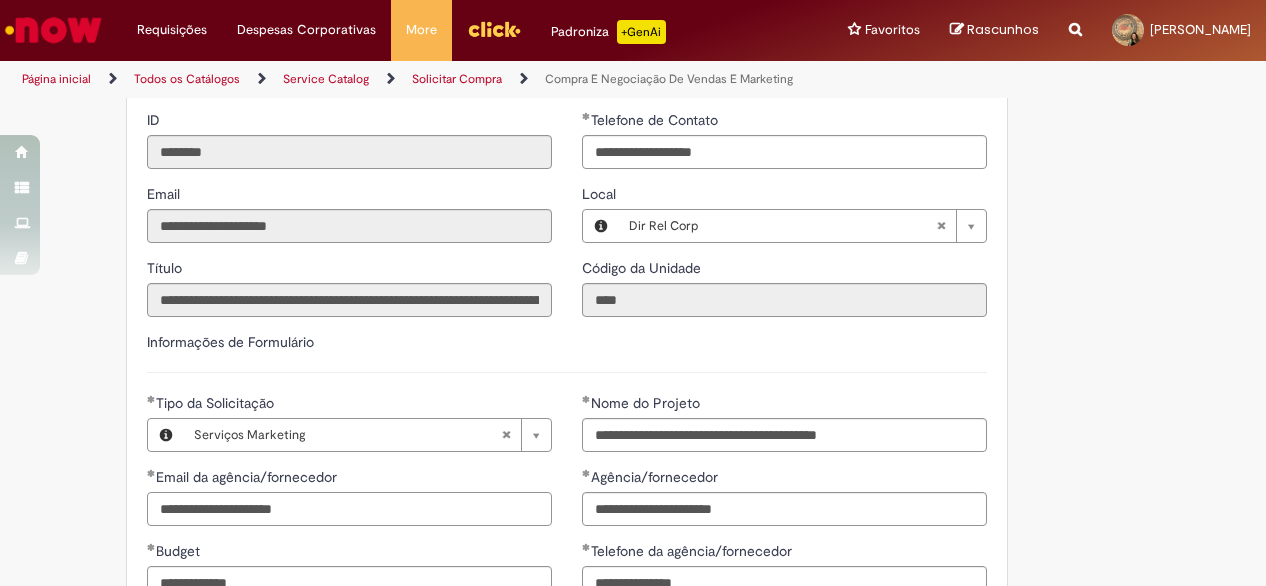 drag, startPoint x: 322, startPoint y: 482, endPoint x: 100, endPoint y: 482, distance: 222 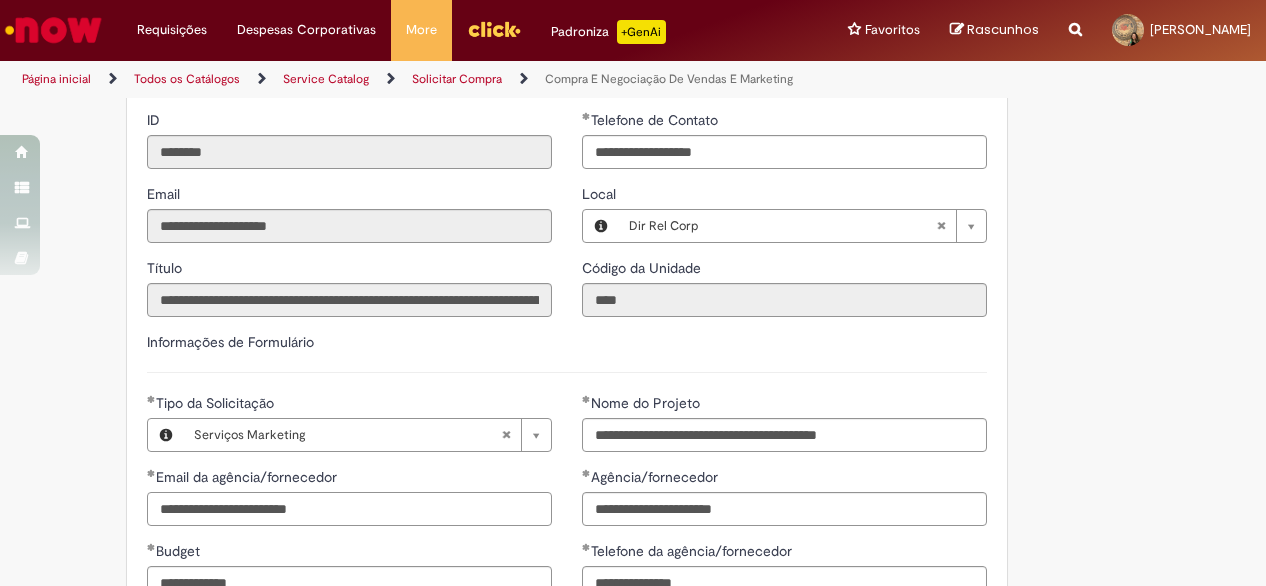 type on "**********" 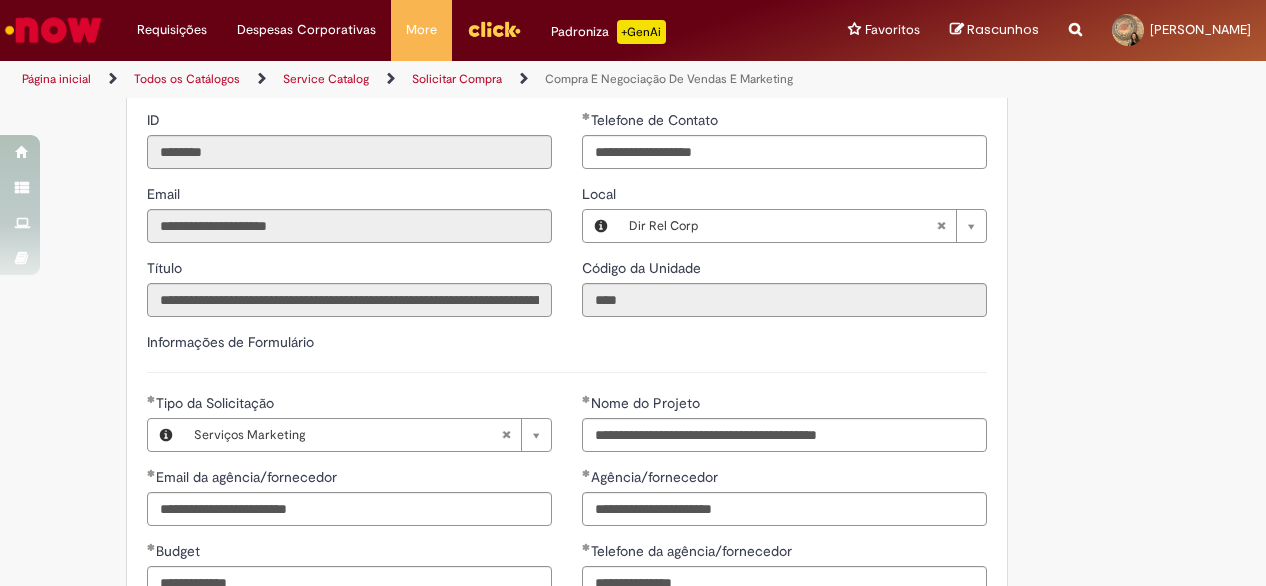 click on "**********" at bounding box center [349, 724] 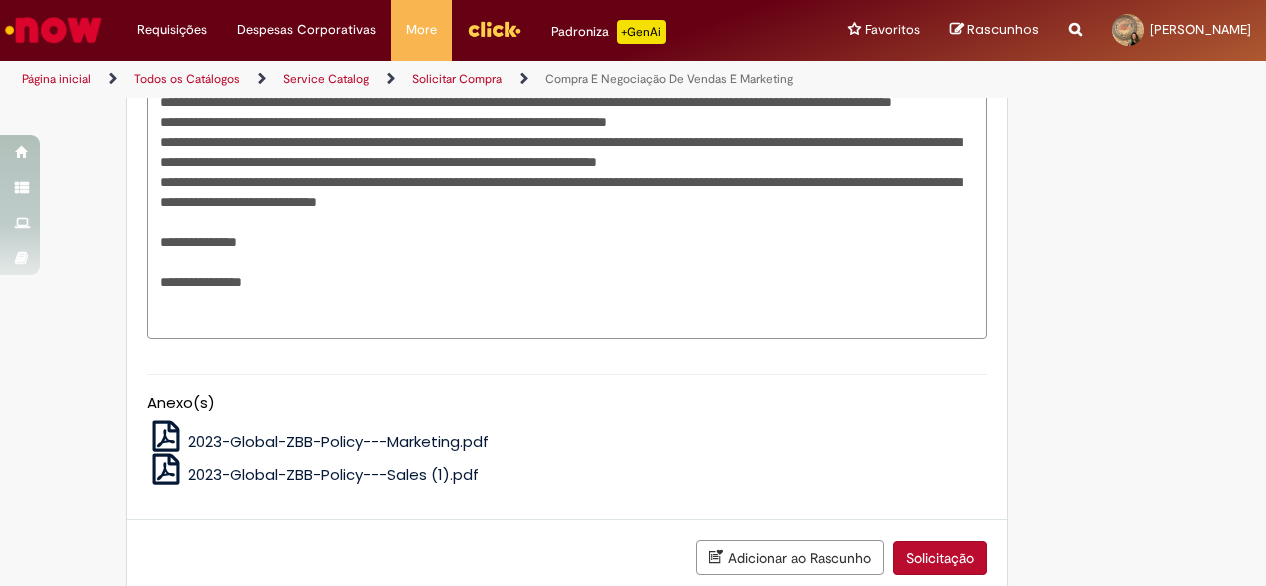 scroll, scrollTop: 1935, scrollLeft: 0, axis: vertical 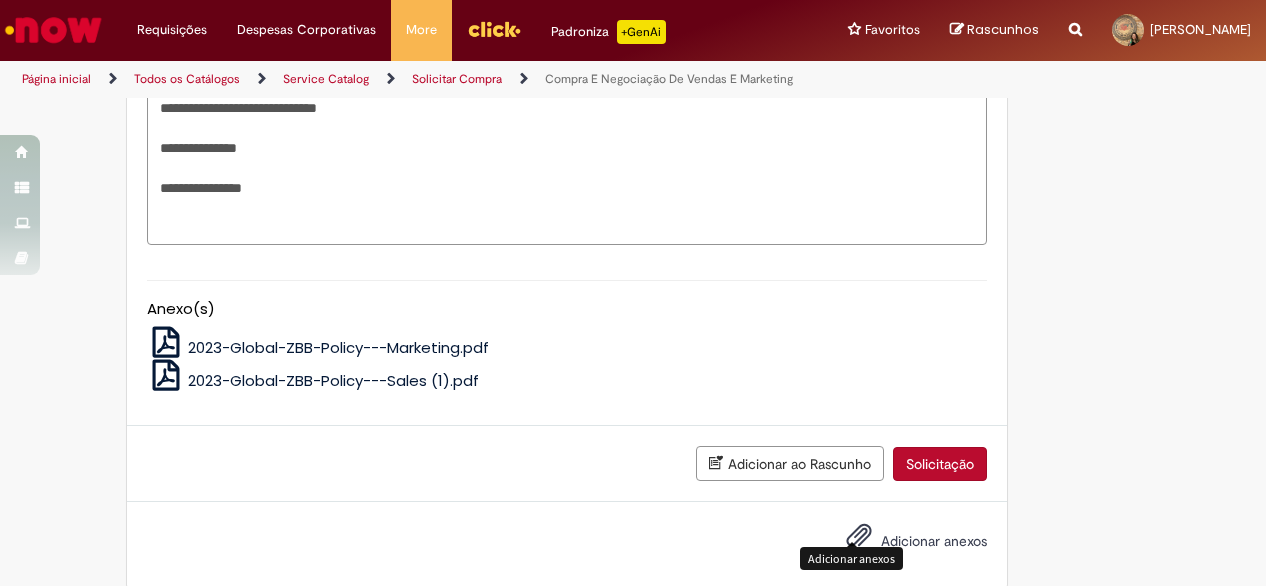 click at bounding box center (859, 536) 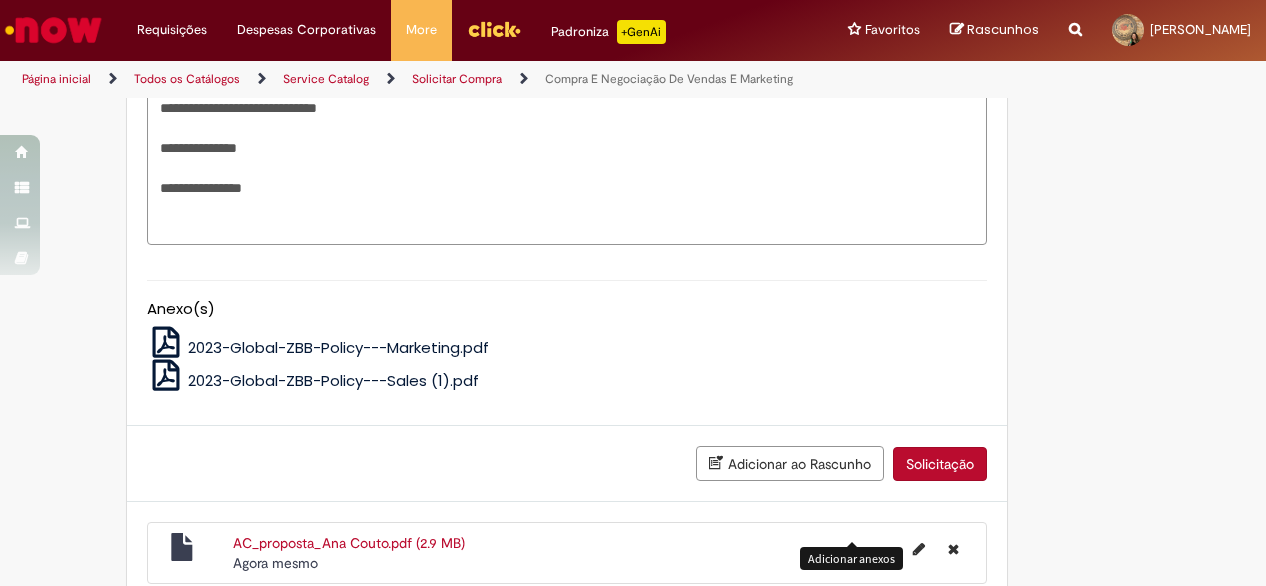 scroll, scrollTop: 2006, scrollLeft: 0, axis: vertical 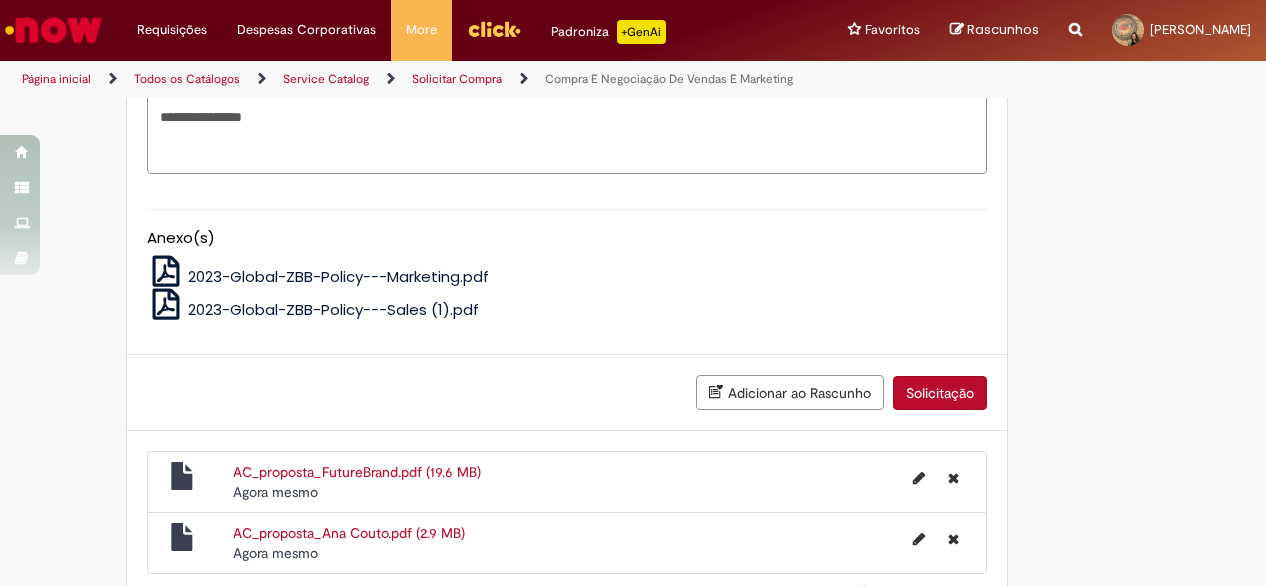 click at bounding box center [916, 539] 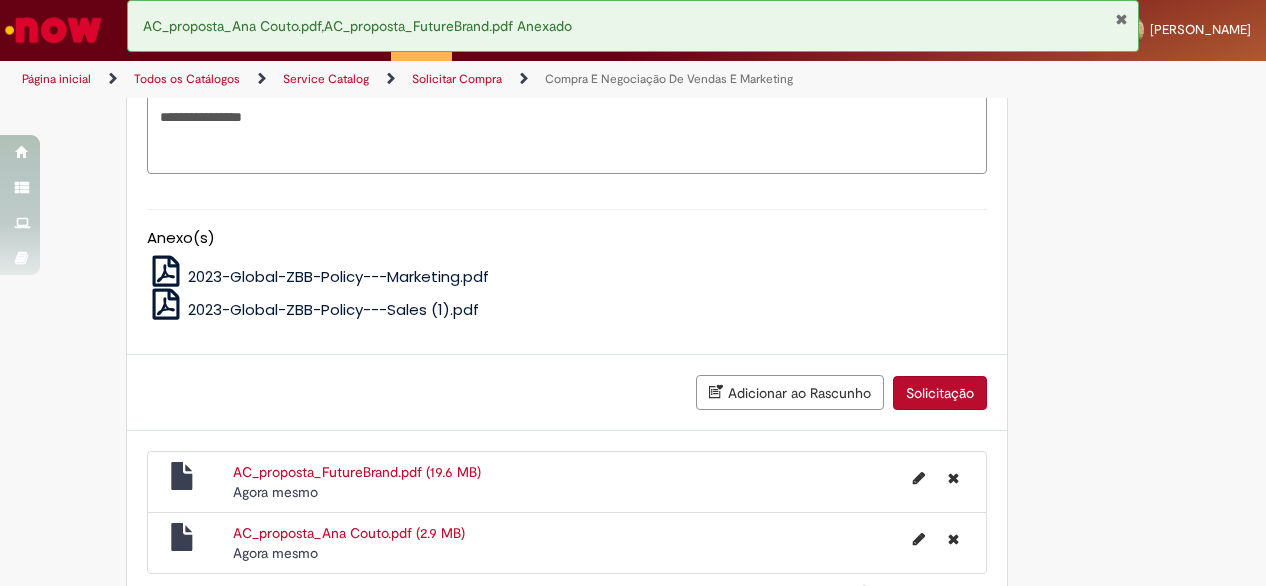 click on "Adicionar a Favoritos
Compra E Negociação De Vendas E Marketing
Chamado destinado para novas negociações e renegociações com verba de marketing, vendas ou [MEDICAL_DATA] comercial.
REGRAS DE UTILIZA ÇÃ O:
Esse chamado é apenas para   cotações e negociações de marketing e vendas   para o  fluxo antigo de compras de merchan, SAP ECC e VMV. Para negociações de vendas e MKT que usam o fluxo do S4 (SAP Fiori) Utilize o chamado de Commercial   AQUI
Lembre-se de anexar todas as evidências (cotações, informações, projetos e e-mails) que sejam úteis à negociação;
Nenhum campo preenchido por você pode ser alterado depois de o chamado ter sido aberto, por isso atente-se as informações preenchidas;
Esse chamado possui SLA de  4  ou  8 dias úteis  para a etapa de  negociação . Após essa etapa, é necessária sua validação para seguir com a tratativa;
Em caso de" at bounding box center [633, -617] 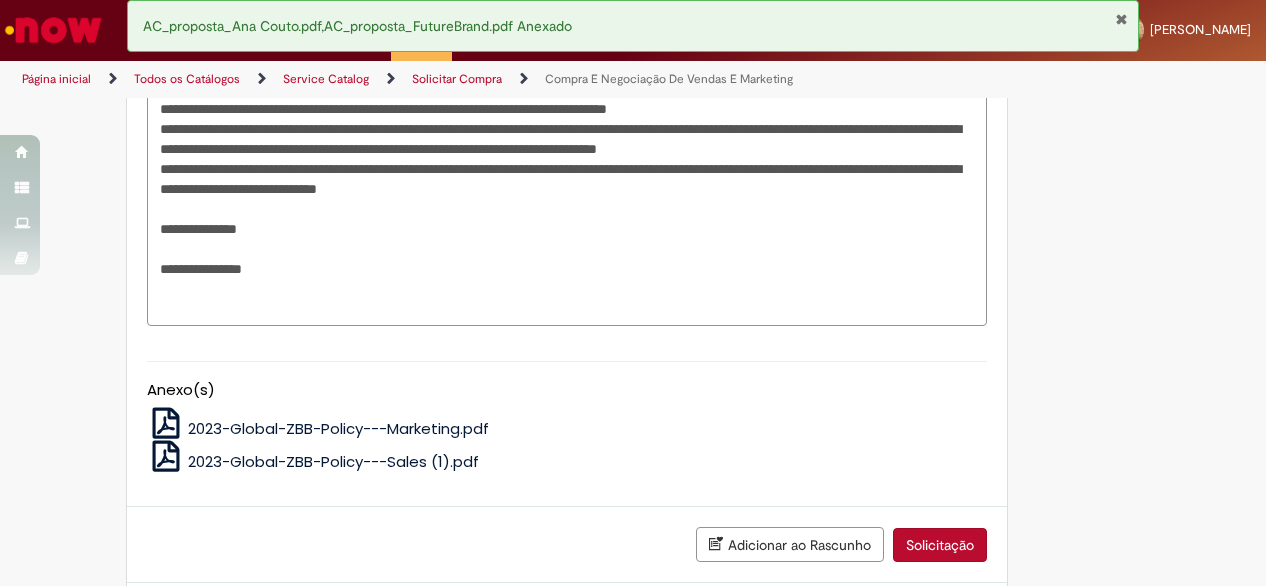 scroll, scrollTop: 2066, scrollLeft: 0, axis: vertical 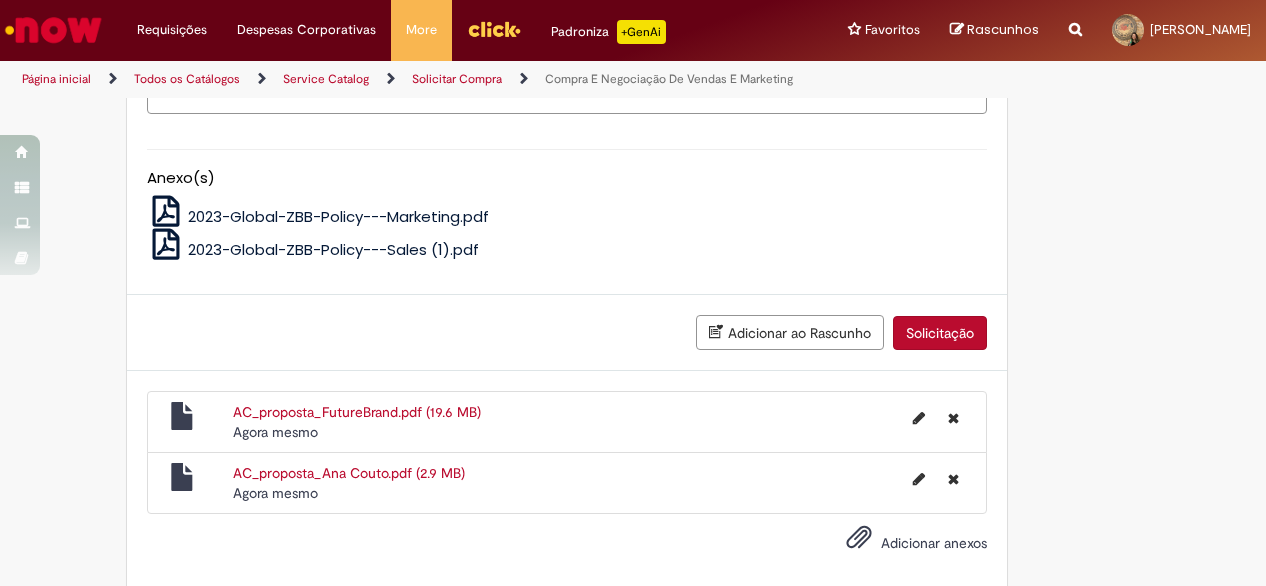 click on "Solicitação" at bounding box center (940, 333) 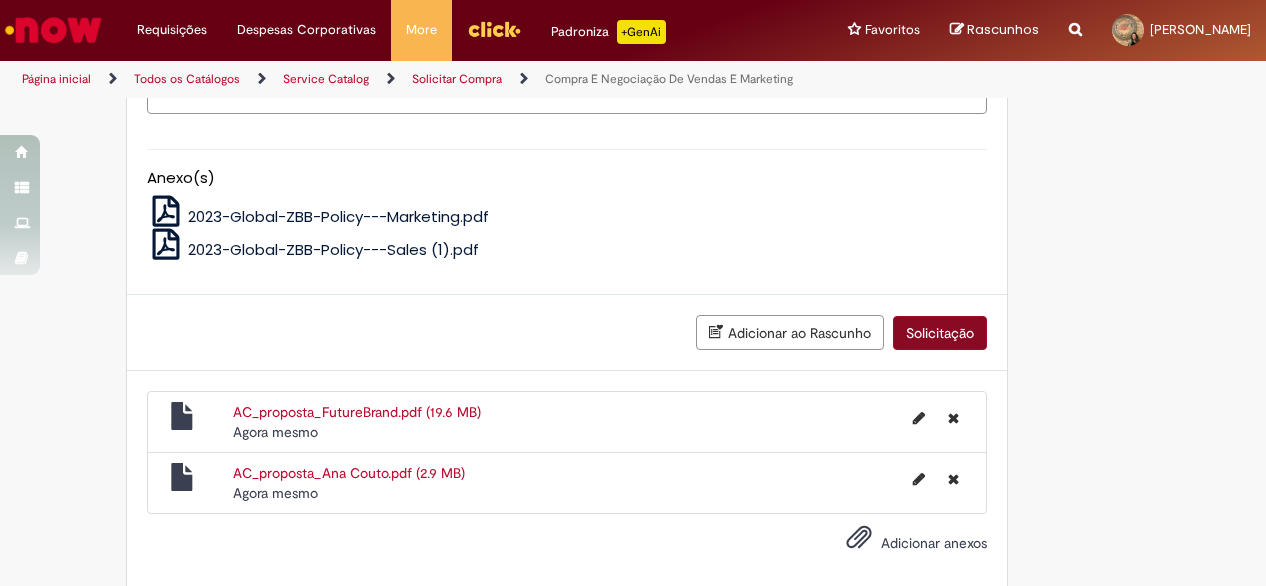 scroll, scrollTop: 2021, scrollLeft: 0, axis: vertical 